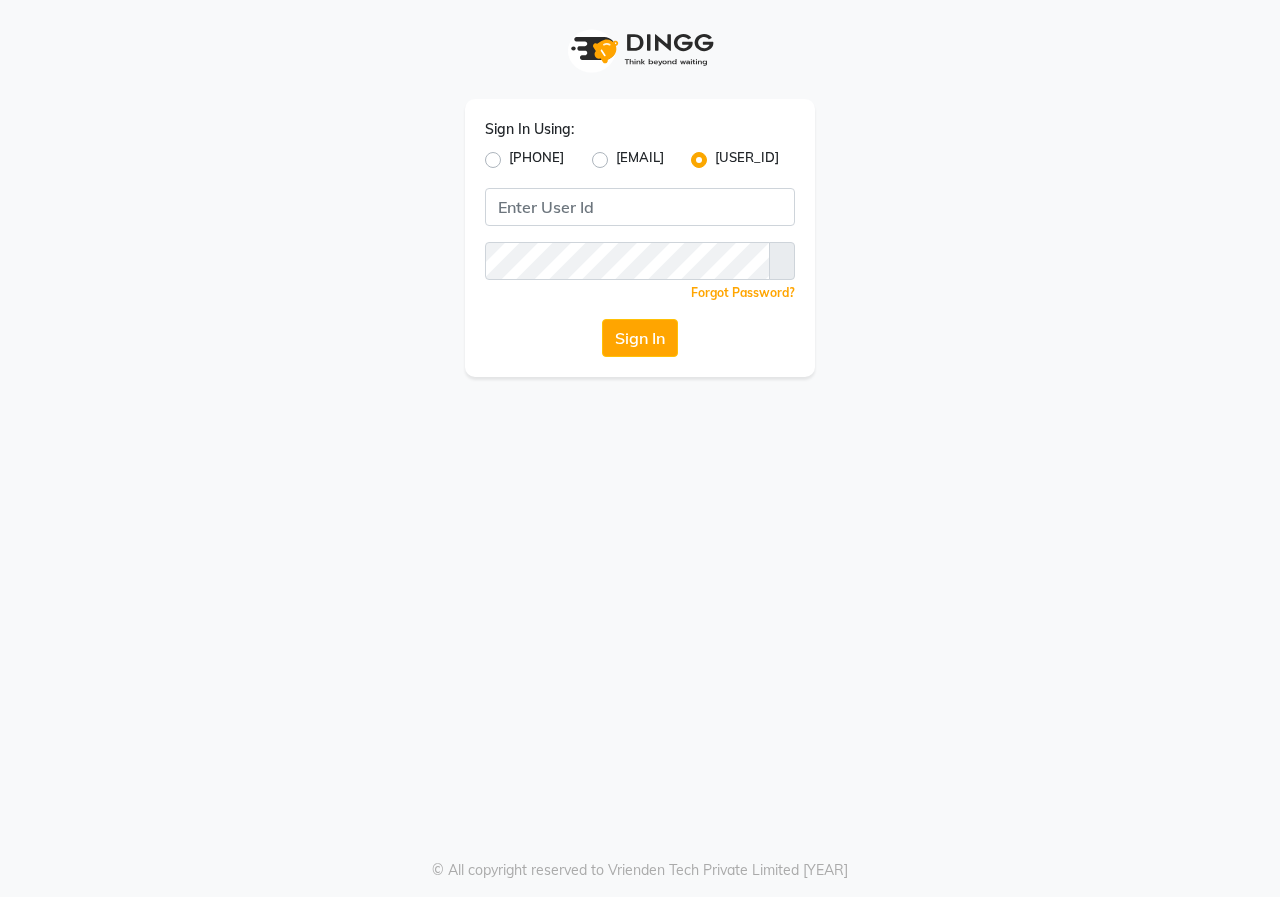 scroll, scrollTop: 0, scrollLeft: 0, axis: both 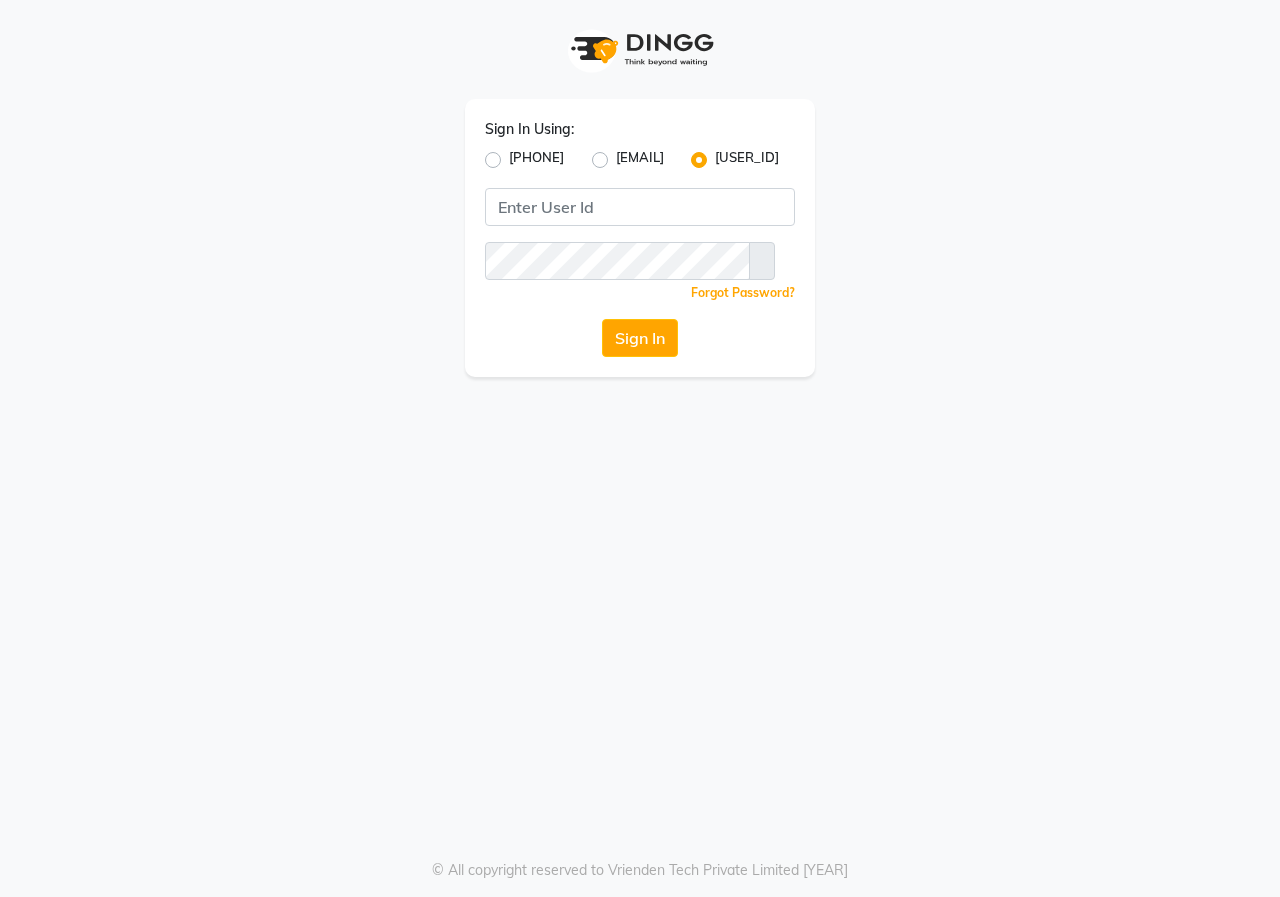 click on "[PHONE]" at bounding box center (524, 160) 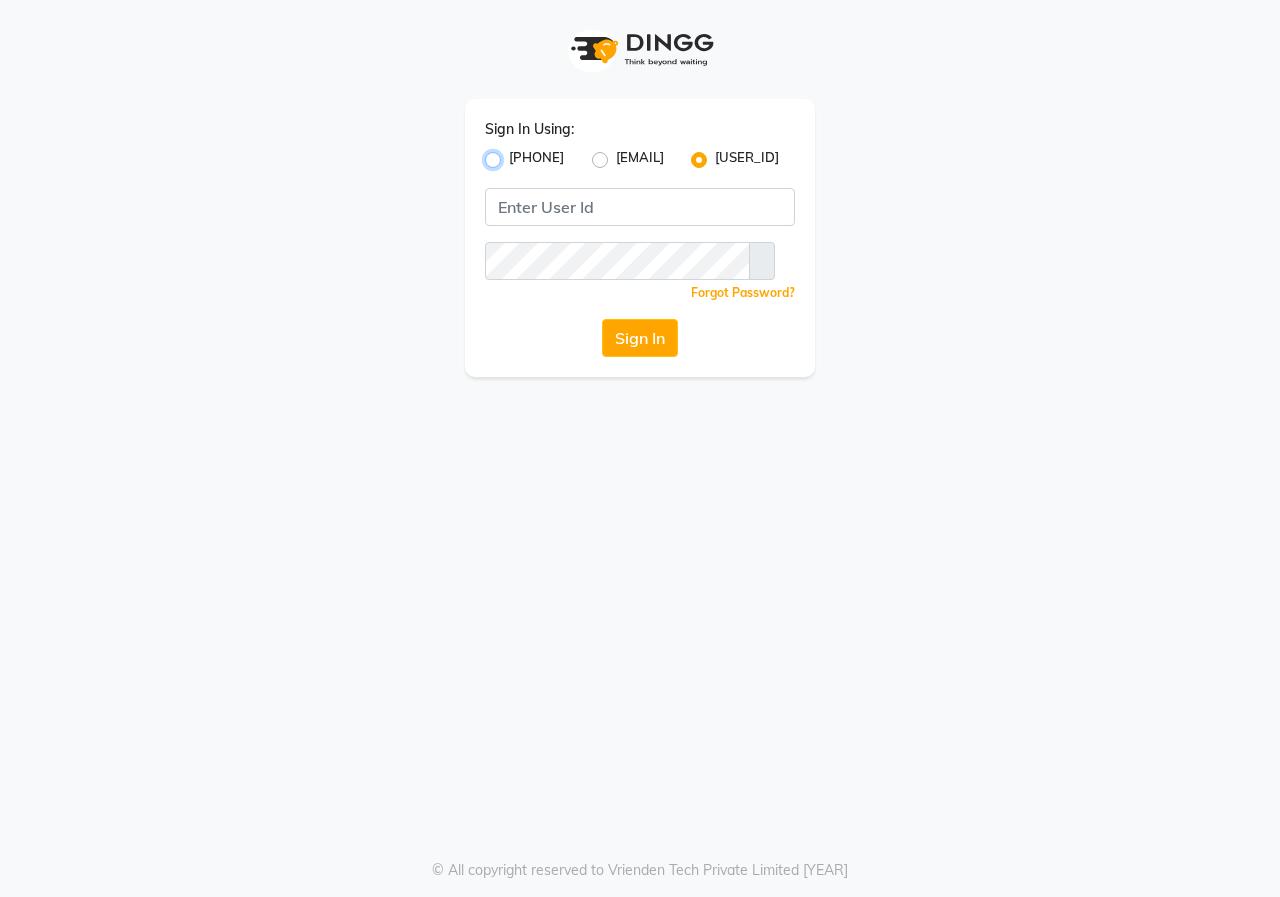 click on "[PHONE]" at bounding box center [515, 154] 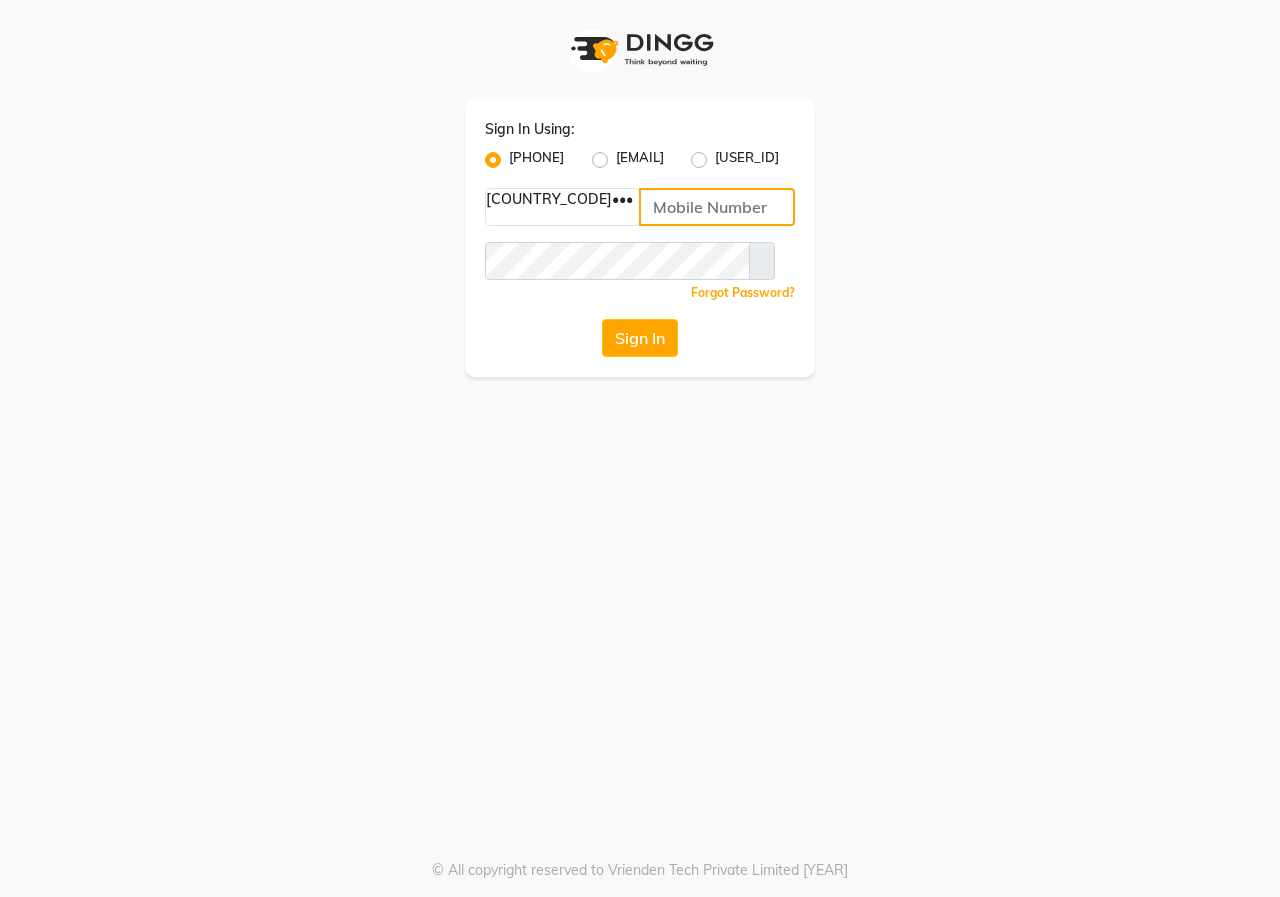 click at bounding box center (717, 207) 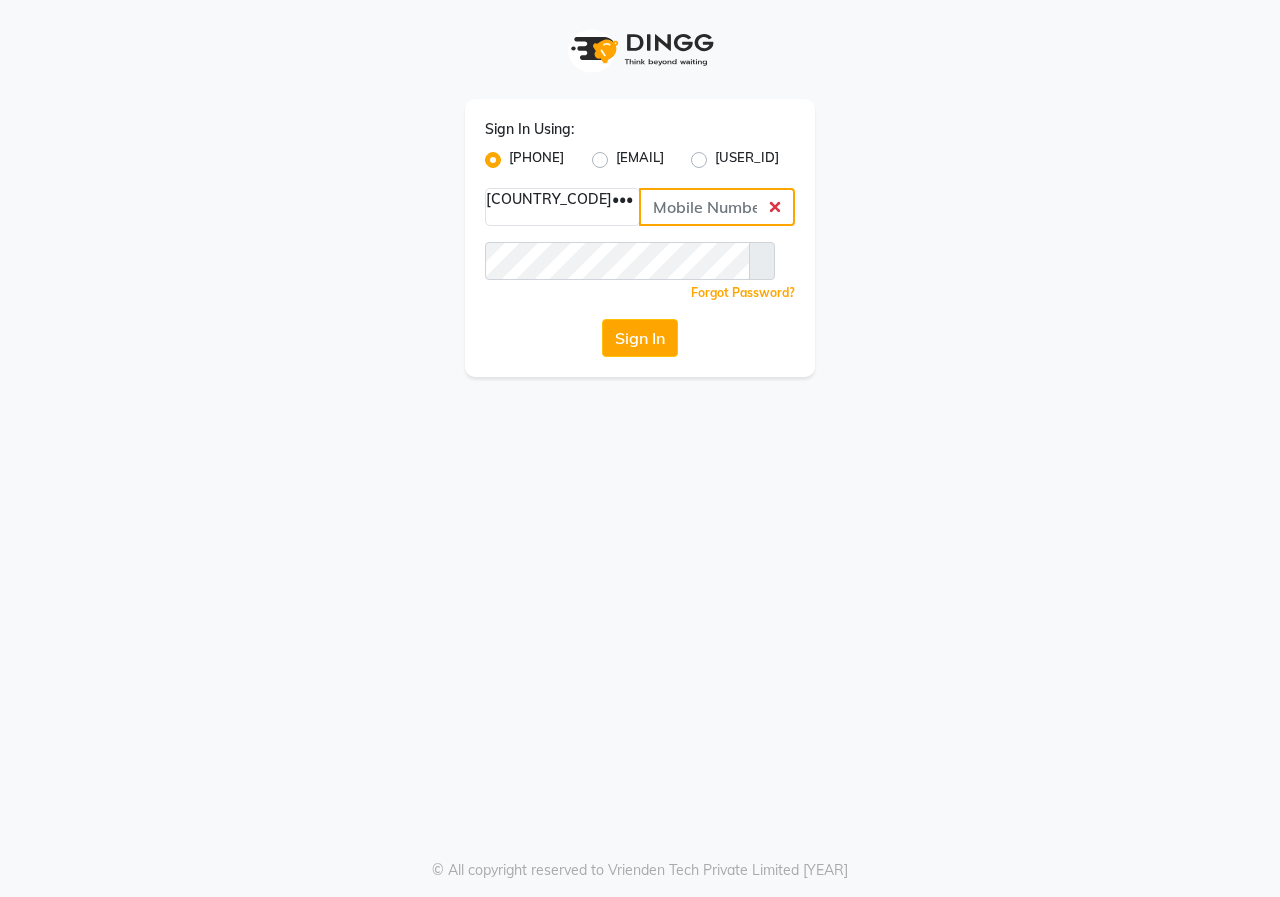 click at bounding box center (717, 207) 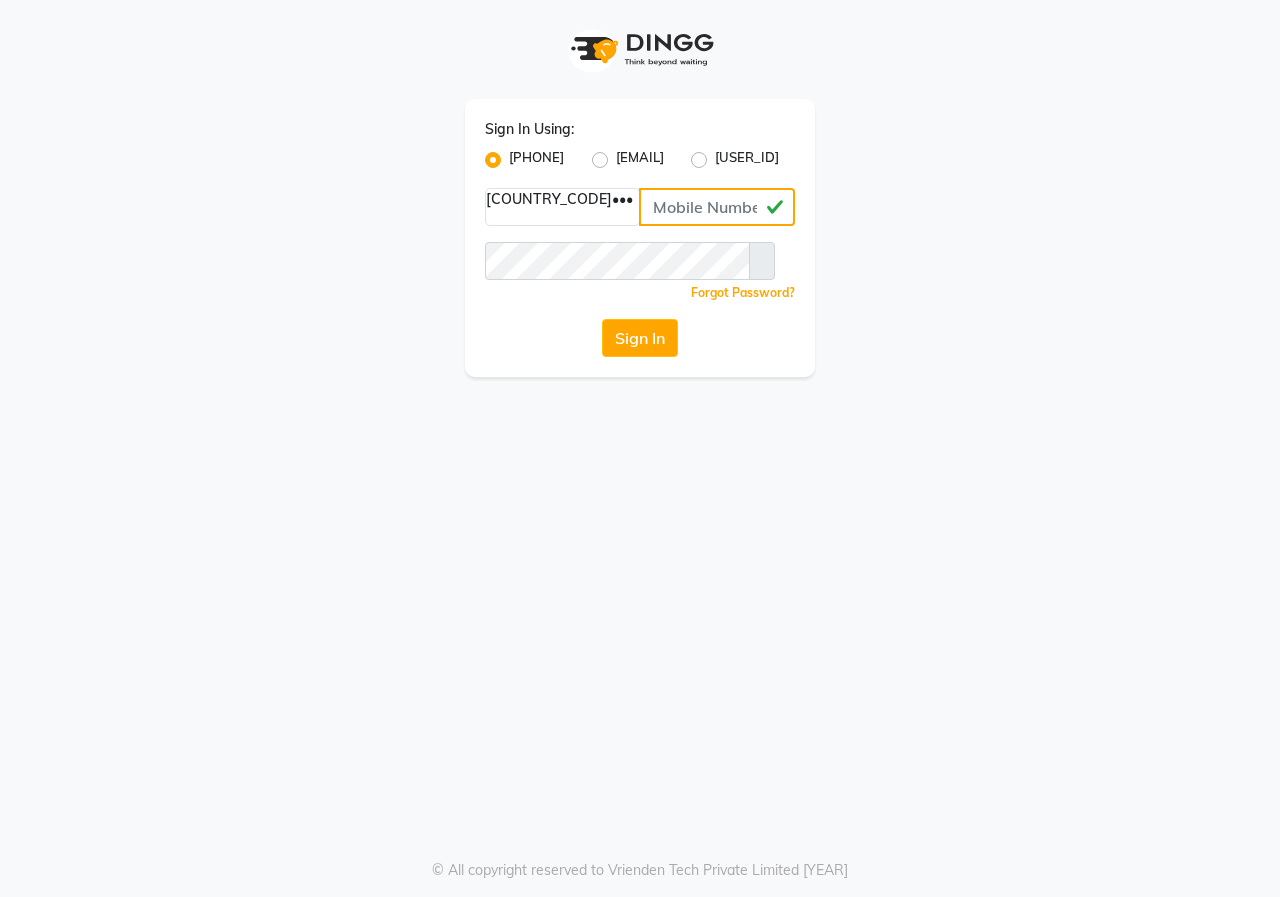 type on "[PHONE]" 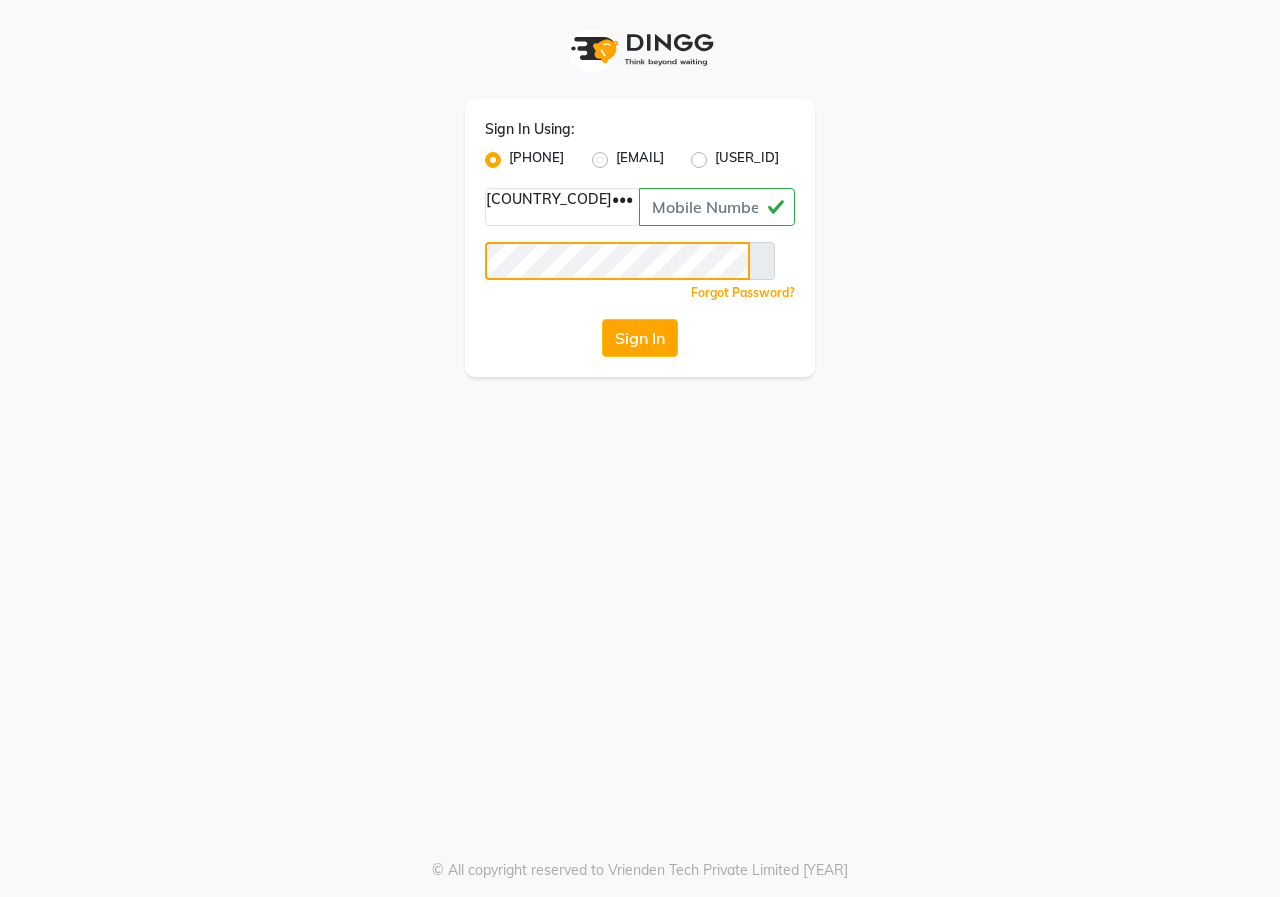 click on "Sign In" at bounding box center [640, 338] 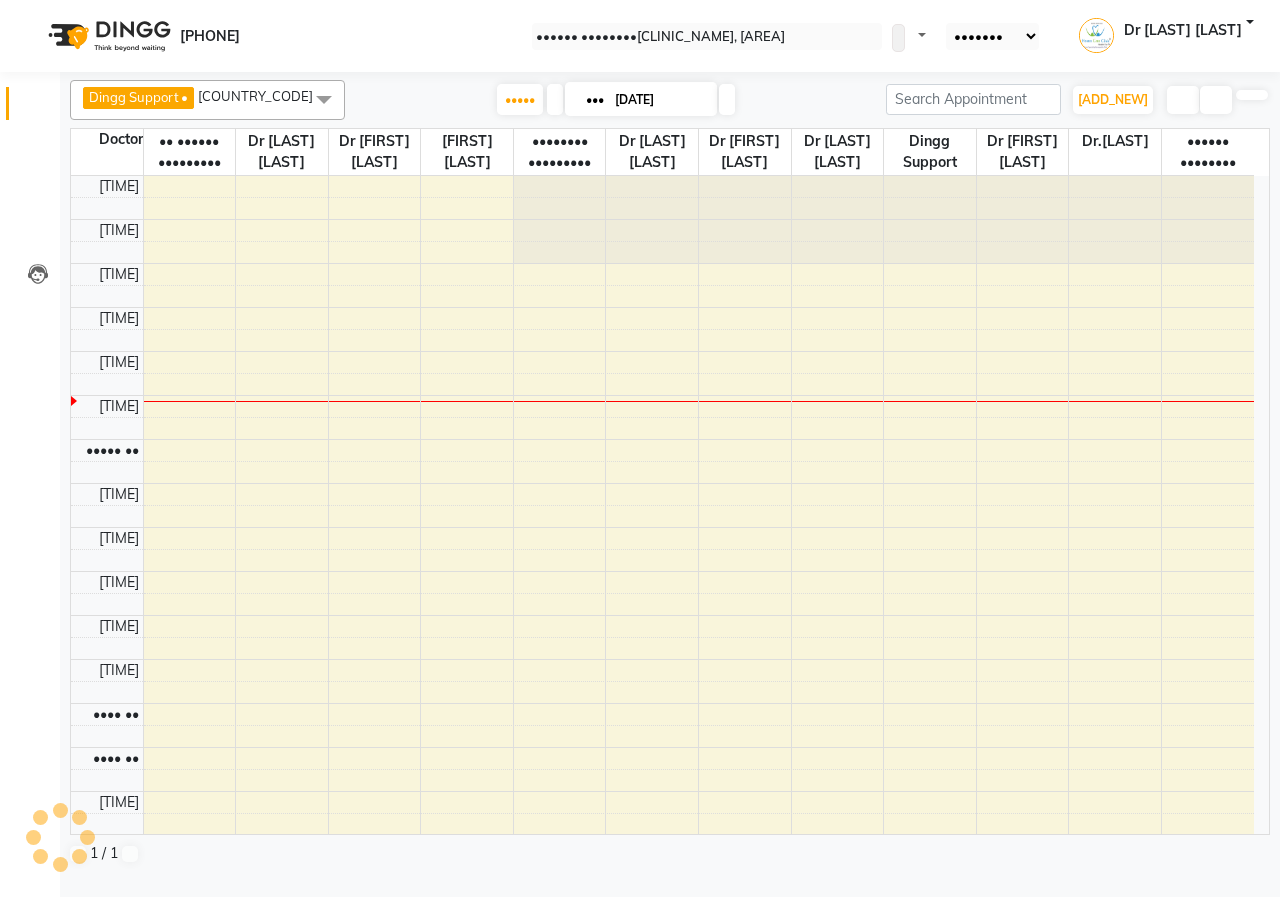 scroll, scrollTop: 0, scrollLeft: 0, axis: both 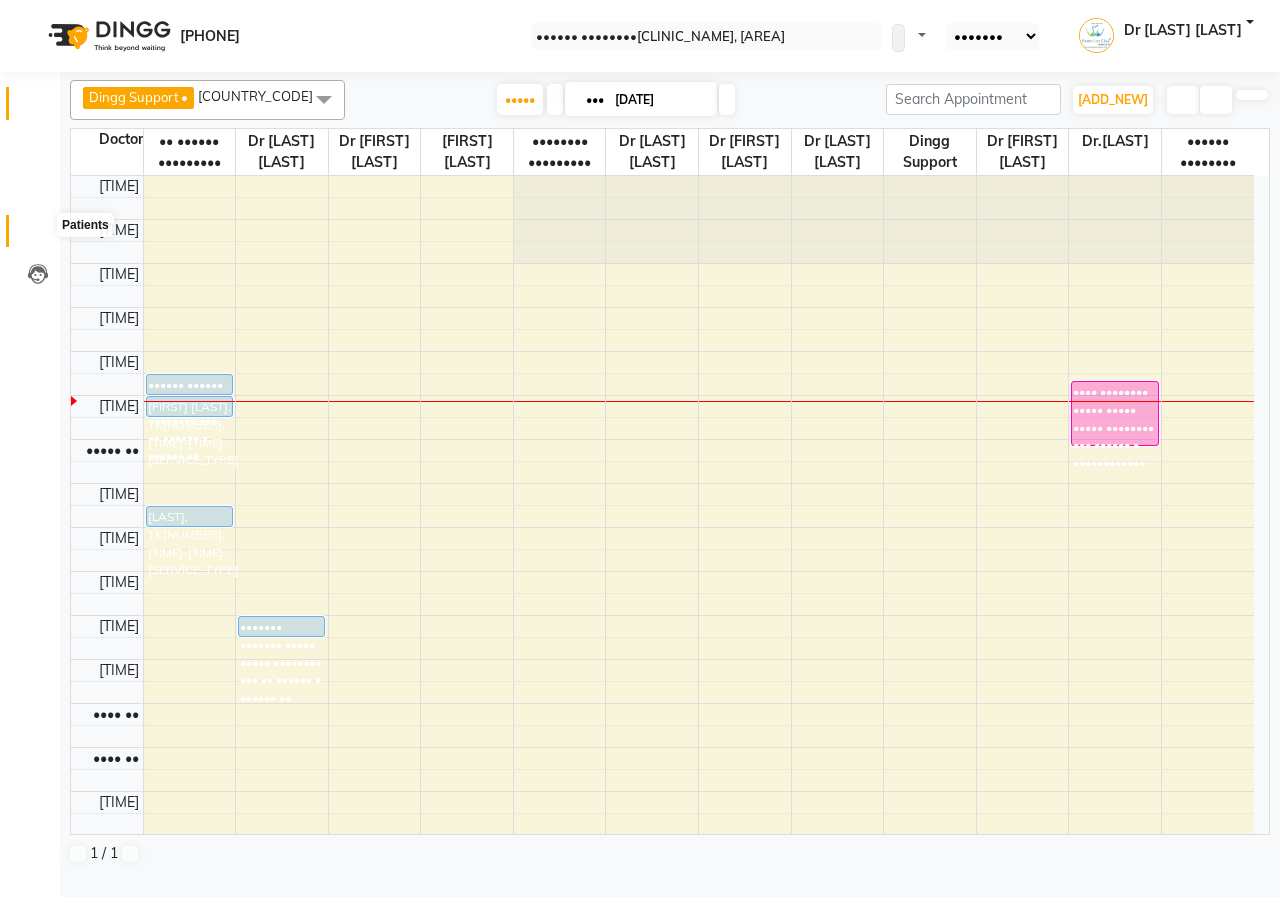 click at bounding box center (38, 236) 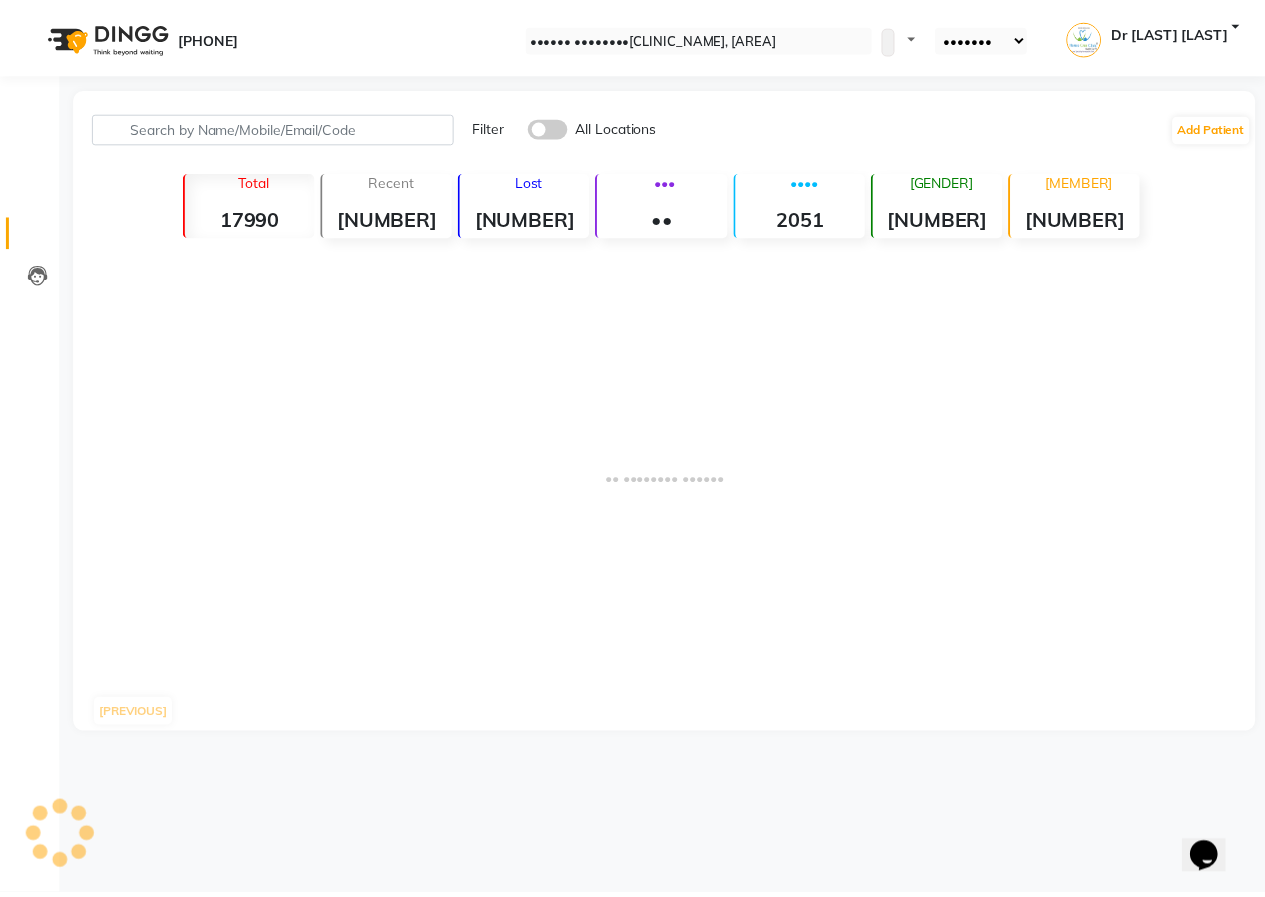 scroll, scrollTop: 0, scrollLeft: 0, axis: both 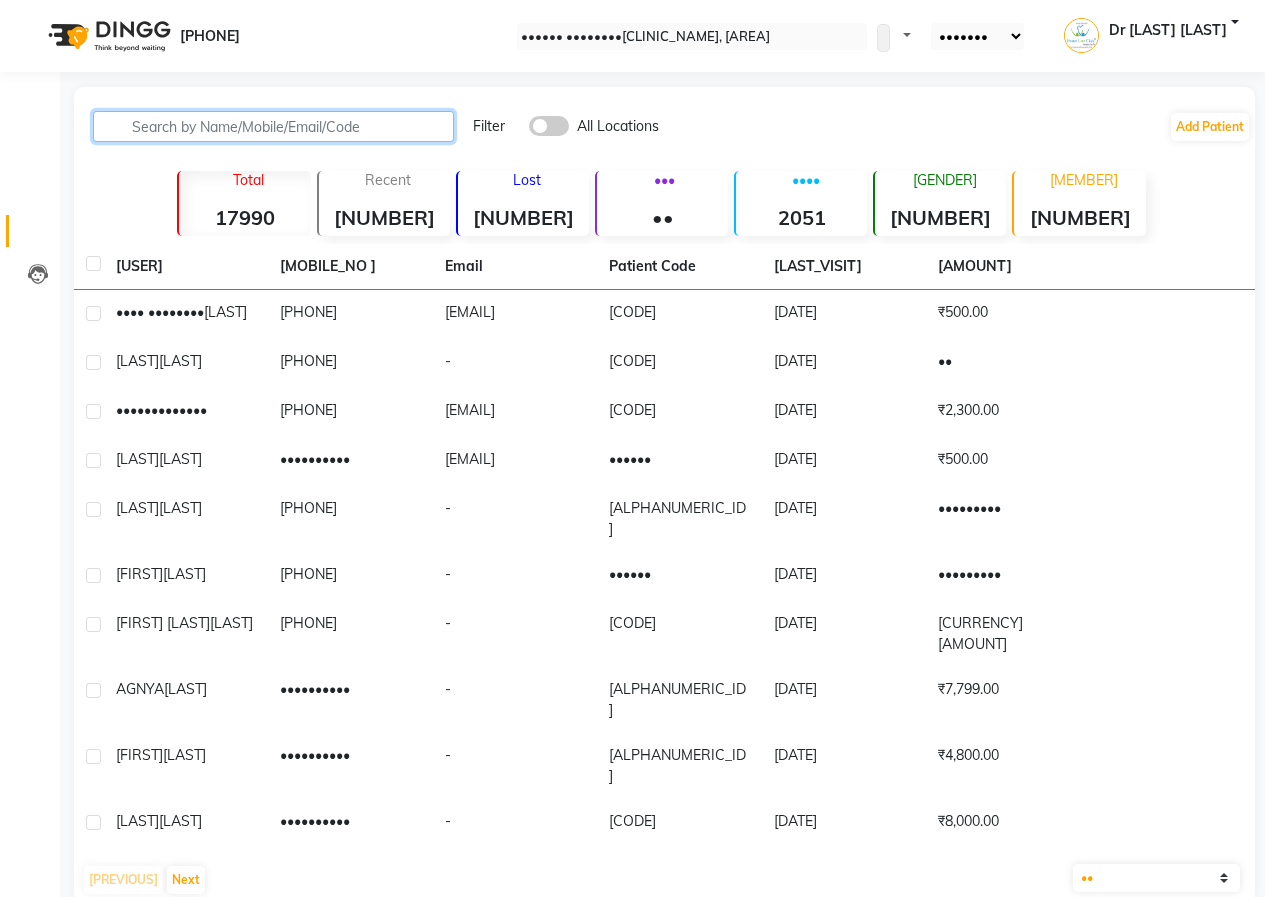 click at bounding box center (273, 126) 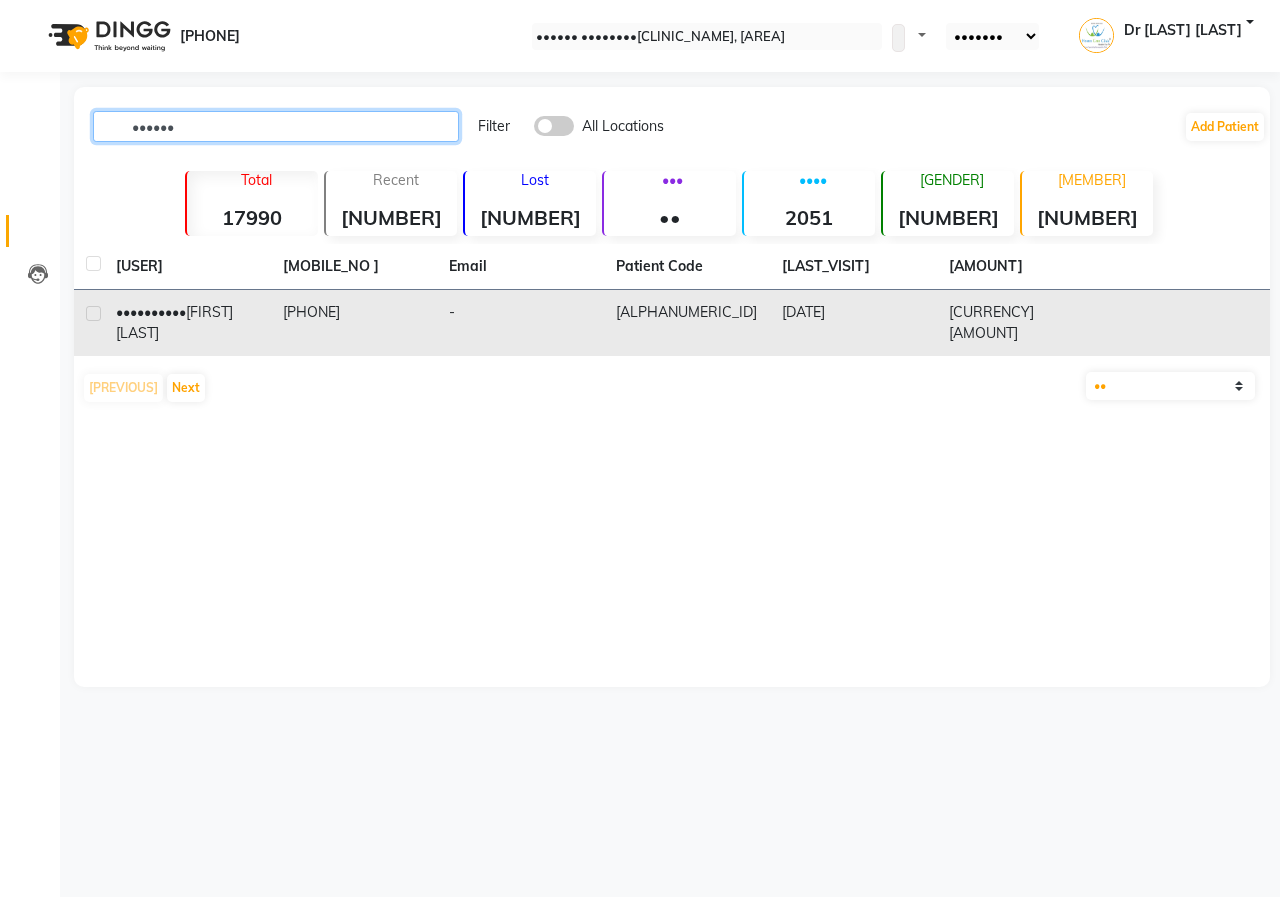 type on "••••••" 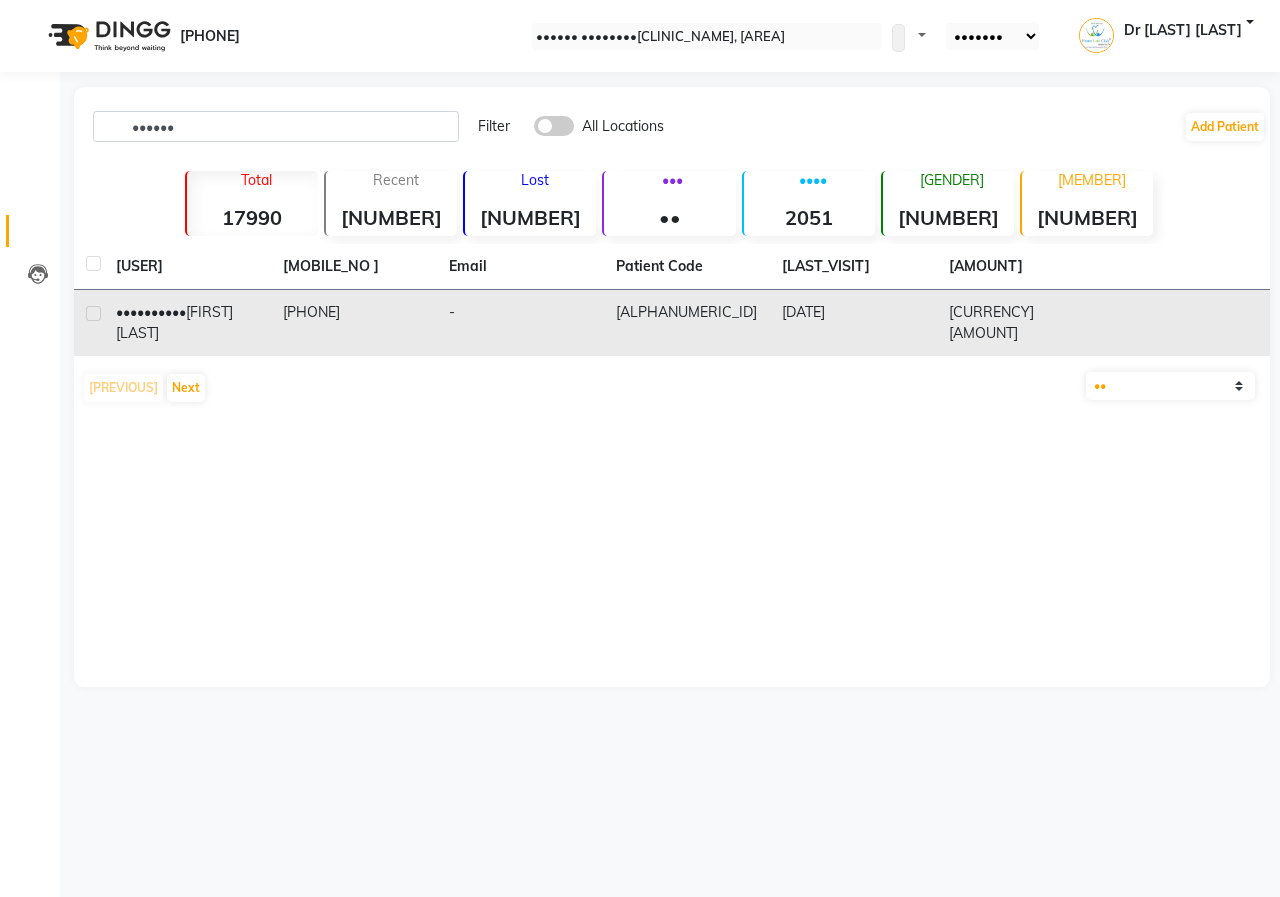 click on "[PHONE]" at bounding box center [354, 323] 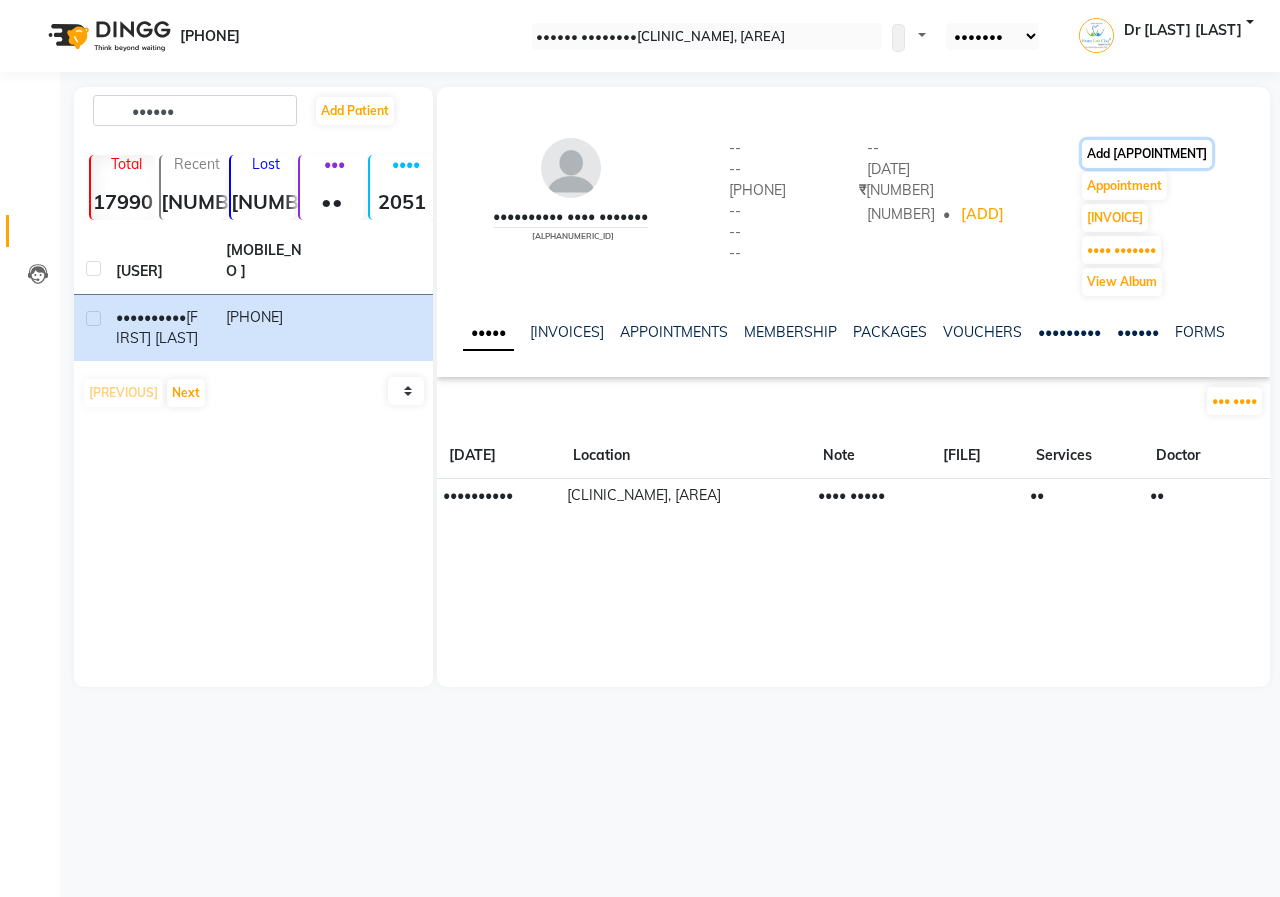 click on "Add [APPOINTMENT]" at bounding box center (1147, 154) 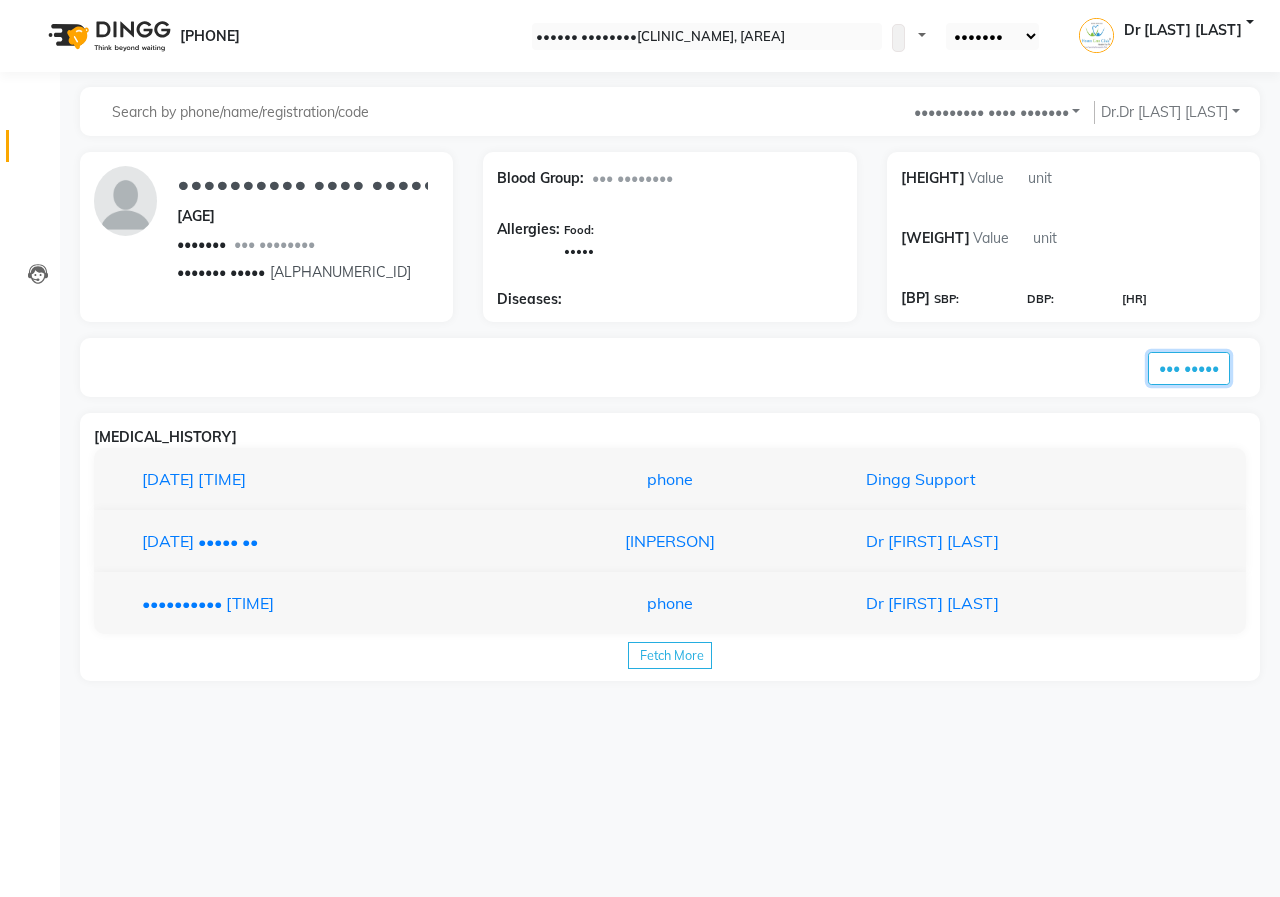 click on "••• •••••" at bounding box center (1189, 368) 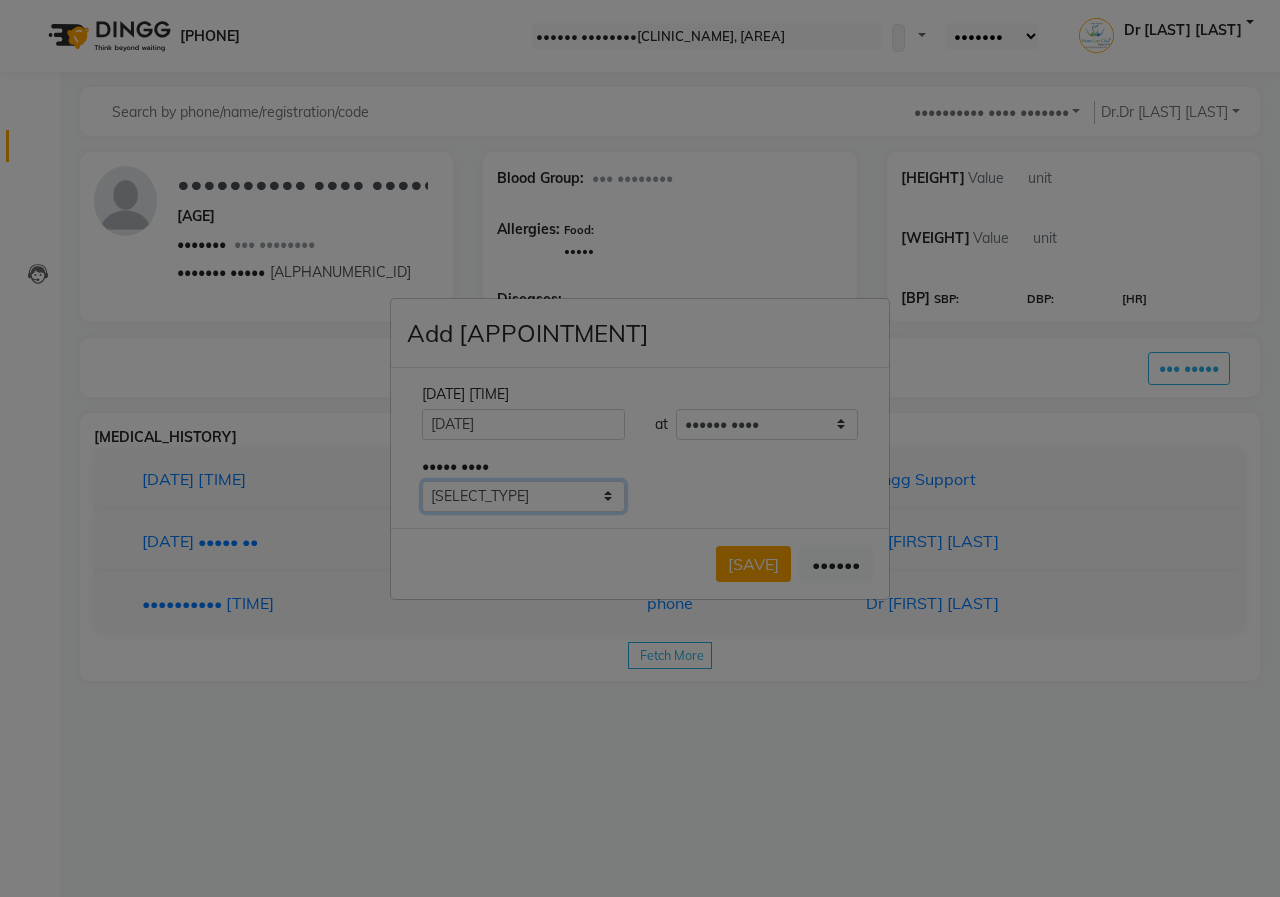 click on "Select Type In Person Video Phone Chat" at bounding box center (523, 496) 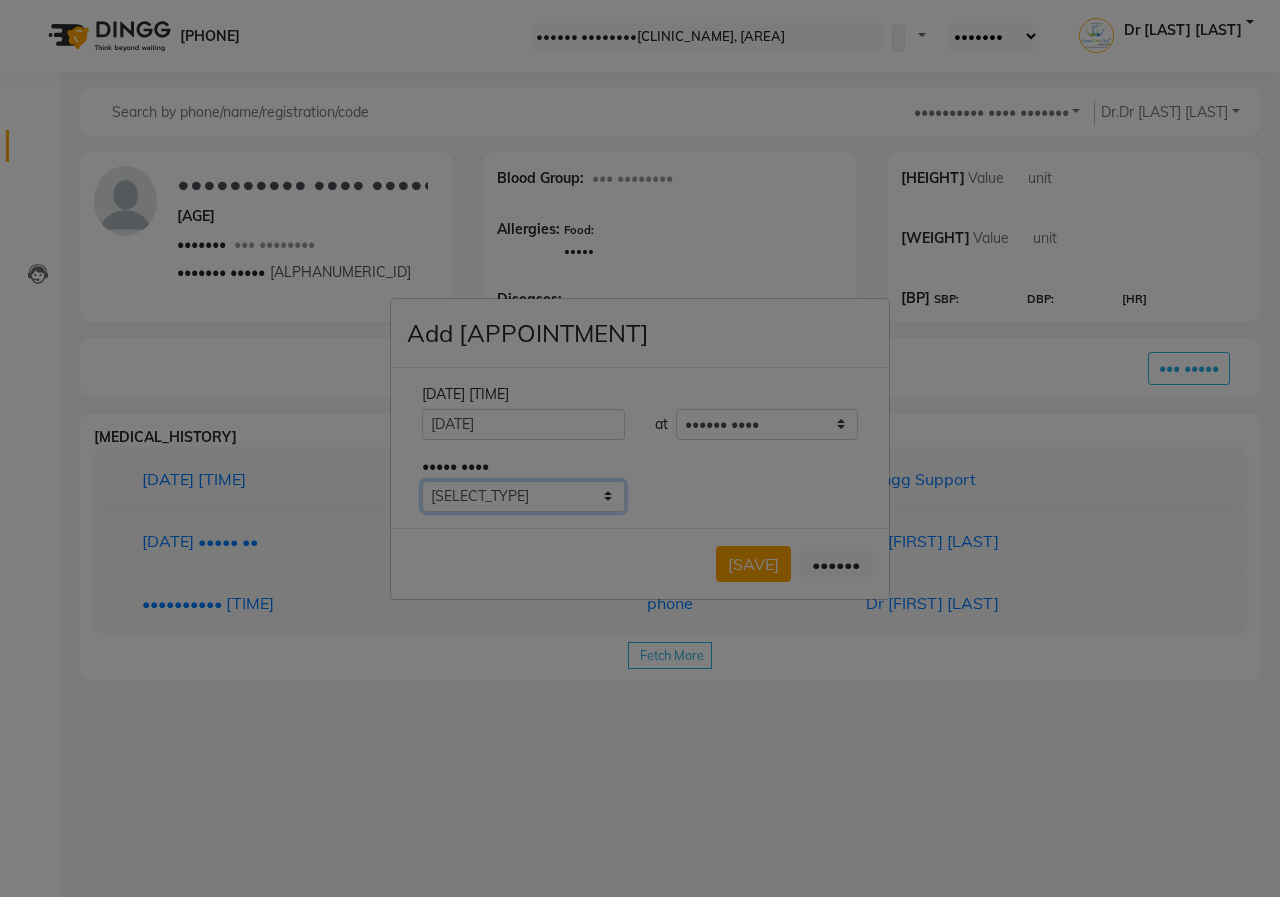 select on "phone" 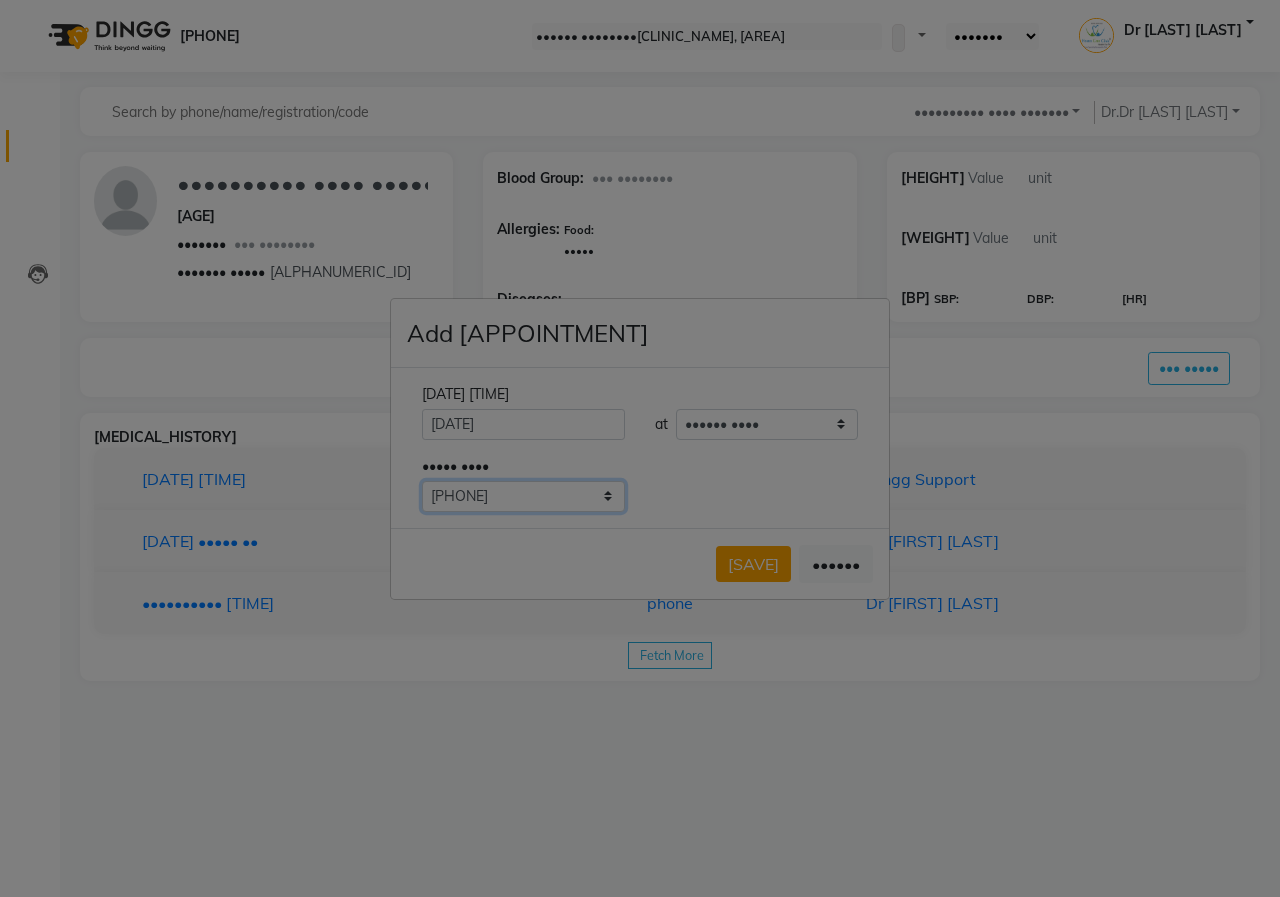 click on "Select Type In Person Video Phone Chat" at bounding box center [523, 496] 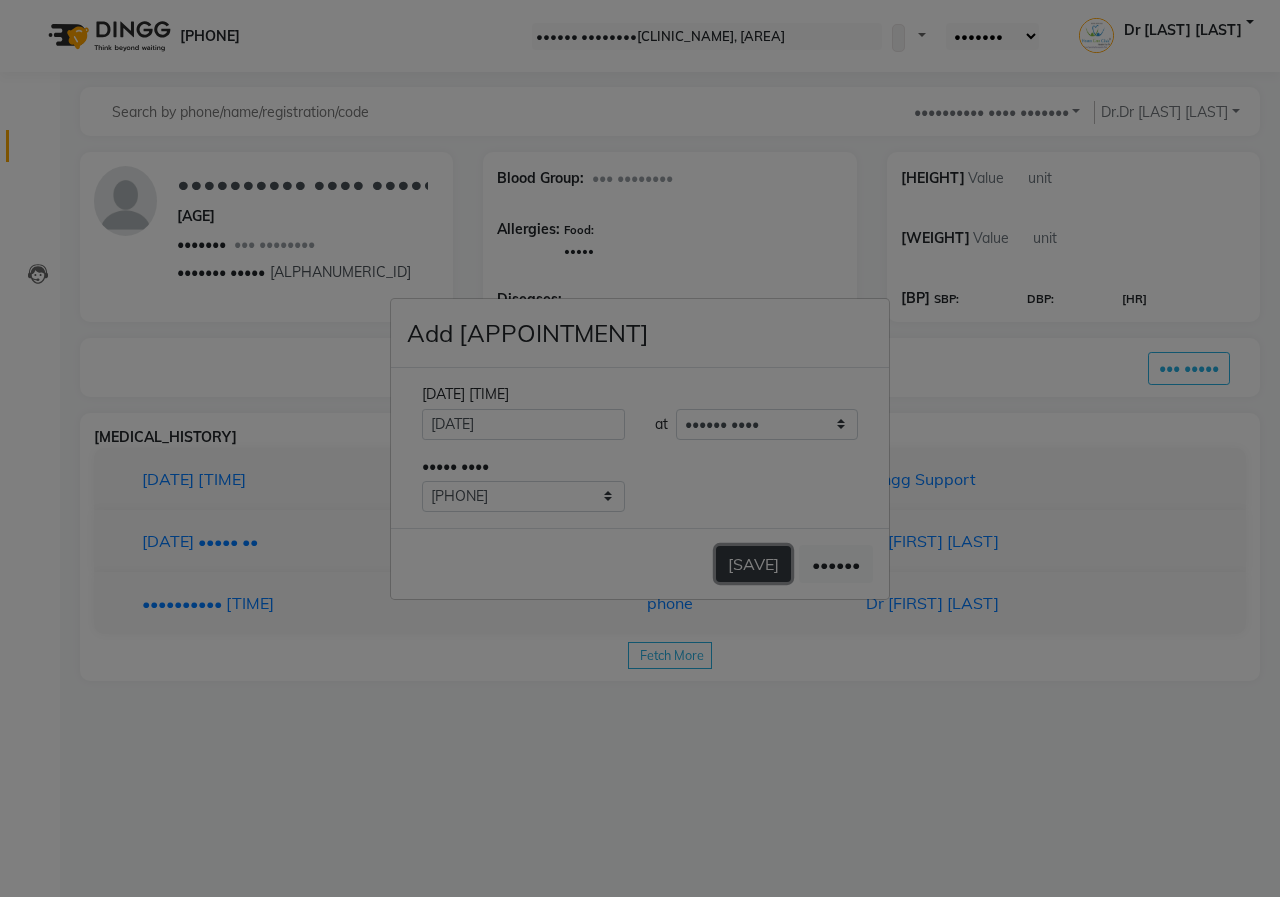 click on "[SAVE]" at bounding box center [753, 564] 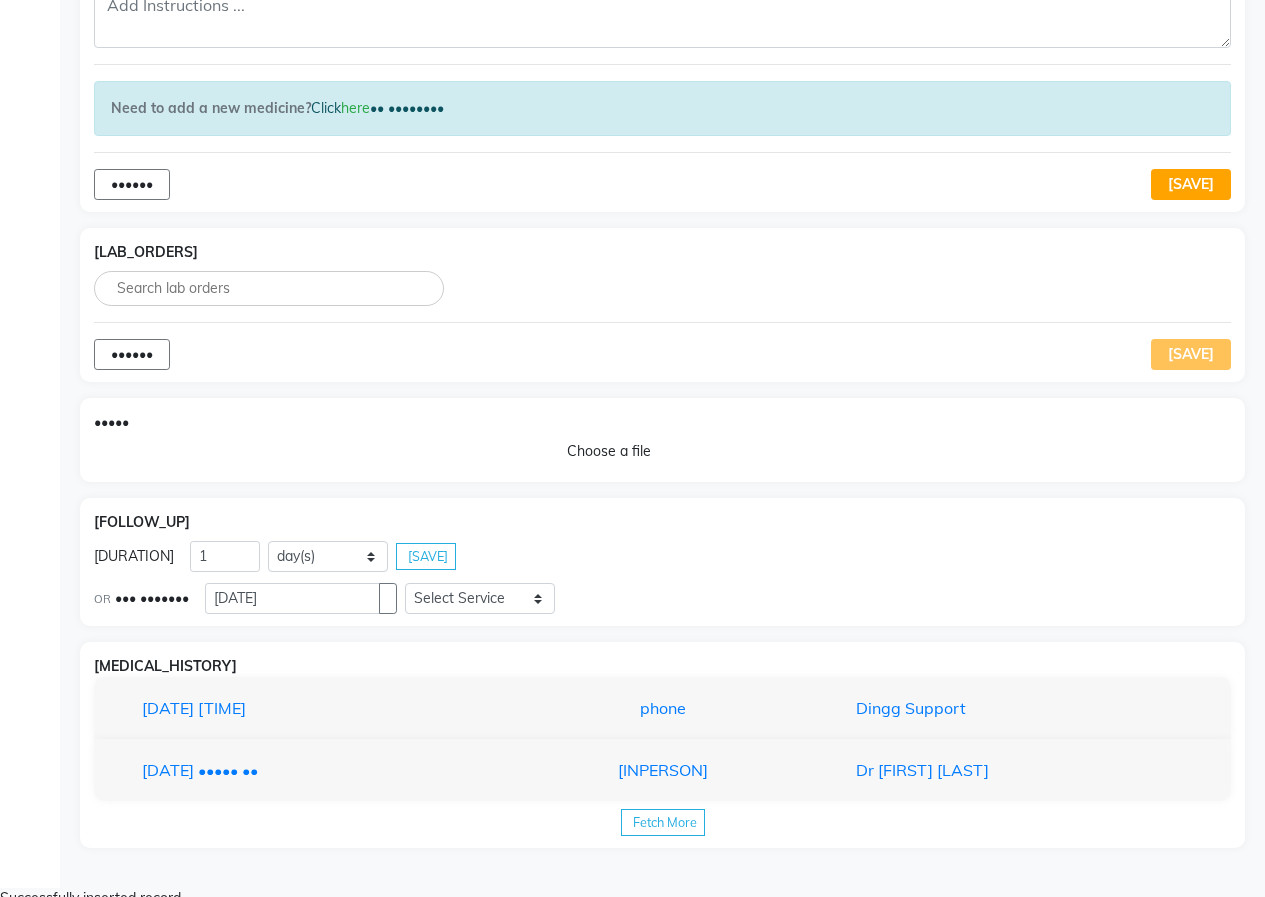 scroll, scrollTop: 927, scrollLeft: 0, axis: vertical 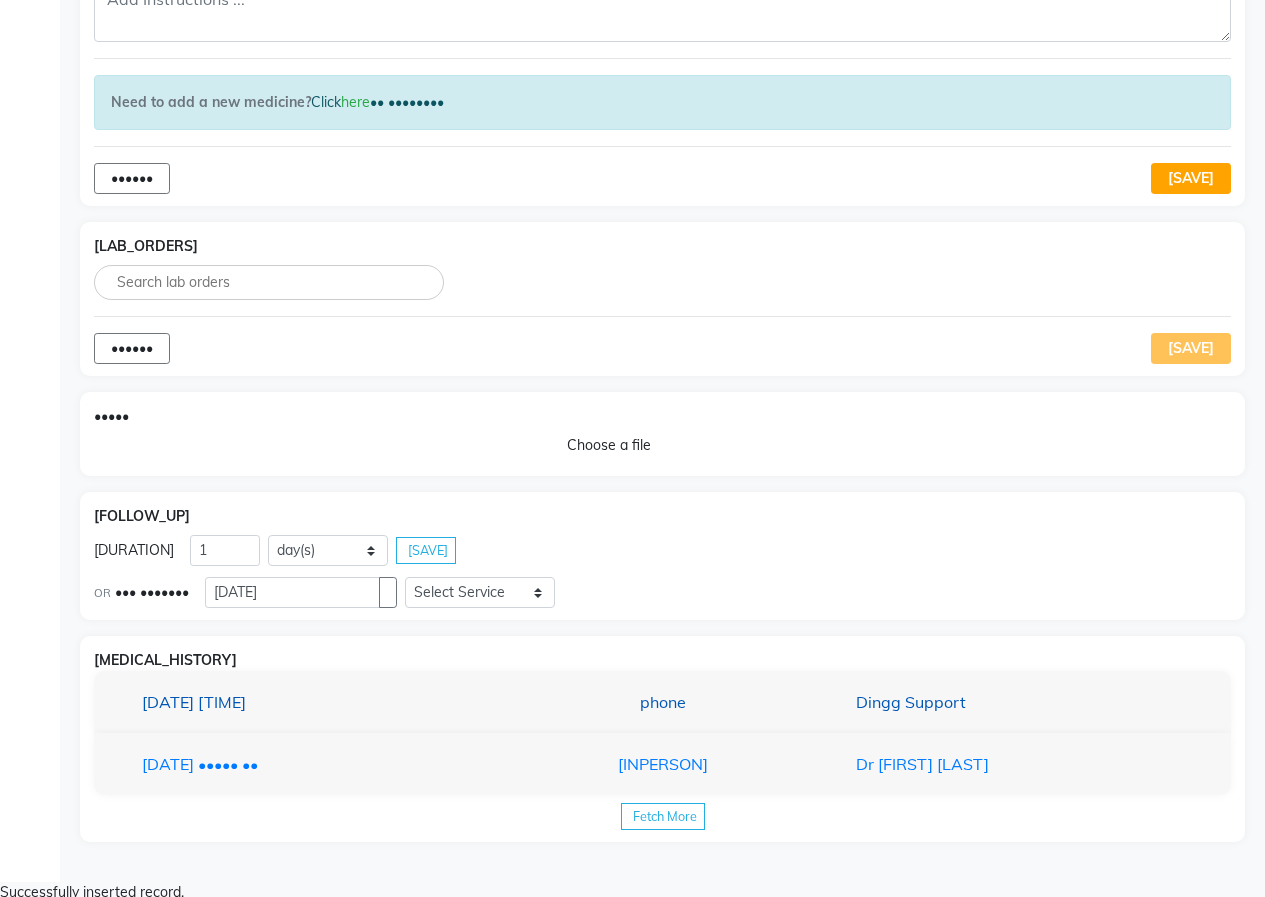 click on "[DATE] [TIME] [PHONE] [BRAND]" at bounding box center [662, 702] 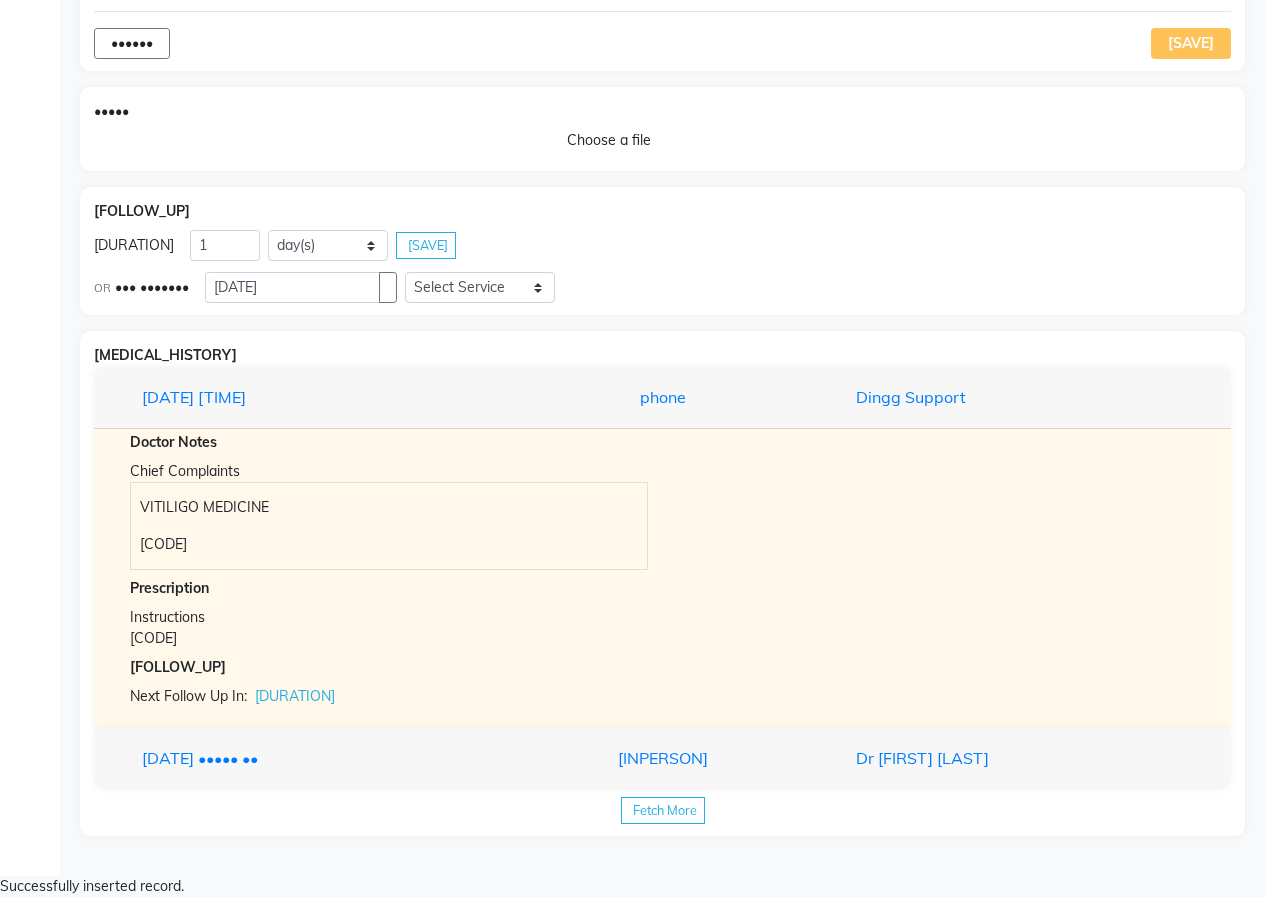 scroll, scrollTop: 1242, scrollLeft: 0, axis: vertical 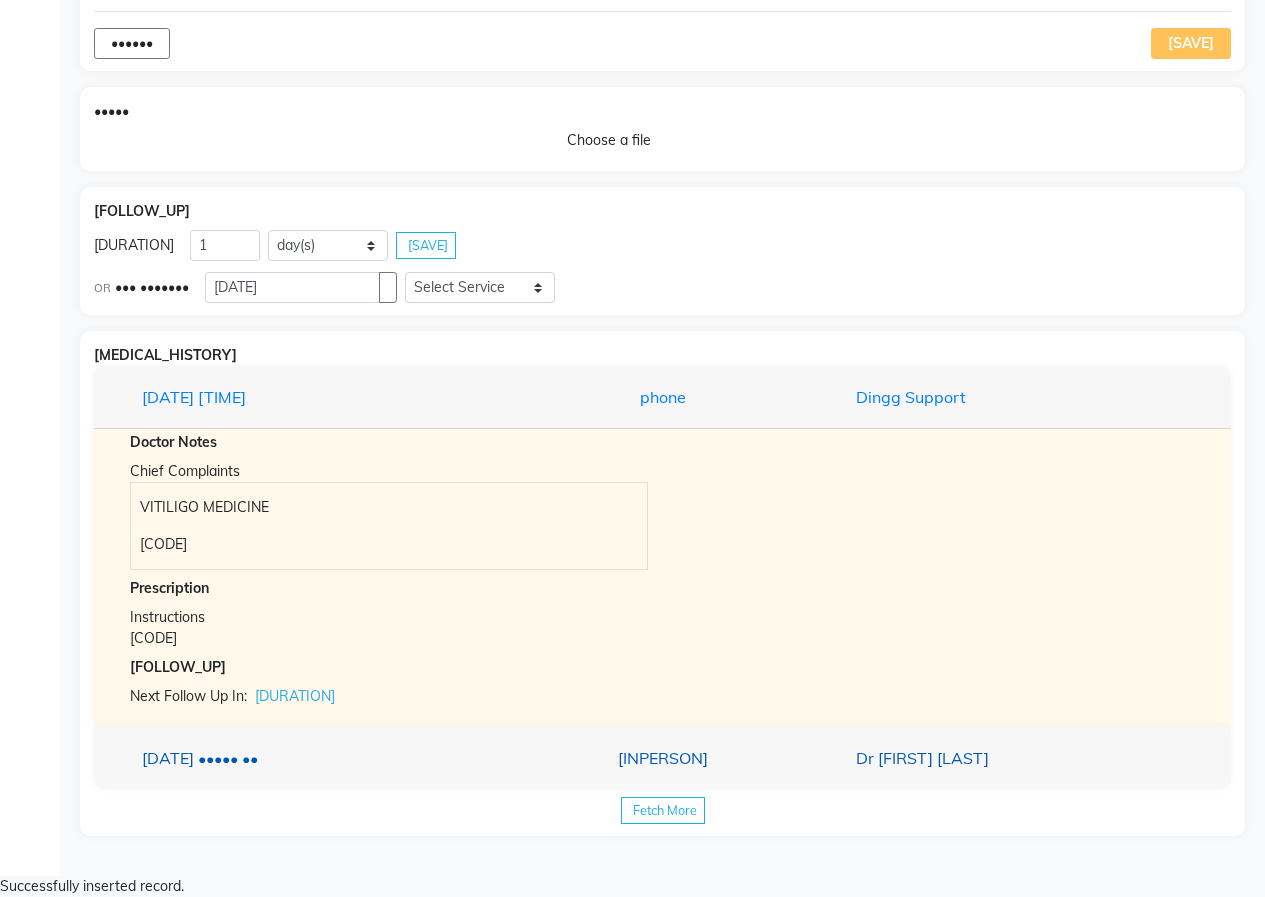 click on "[DATE]" at bounding box center [168, 758] 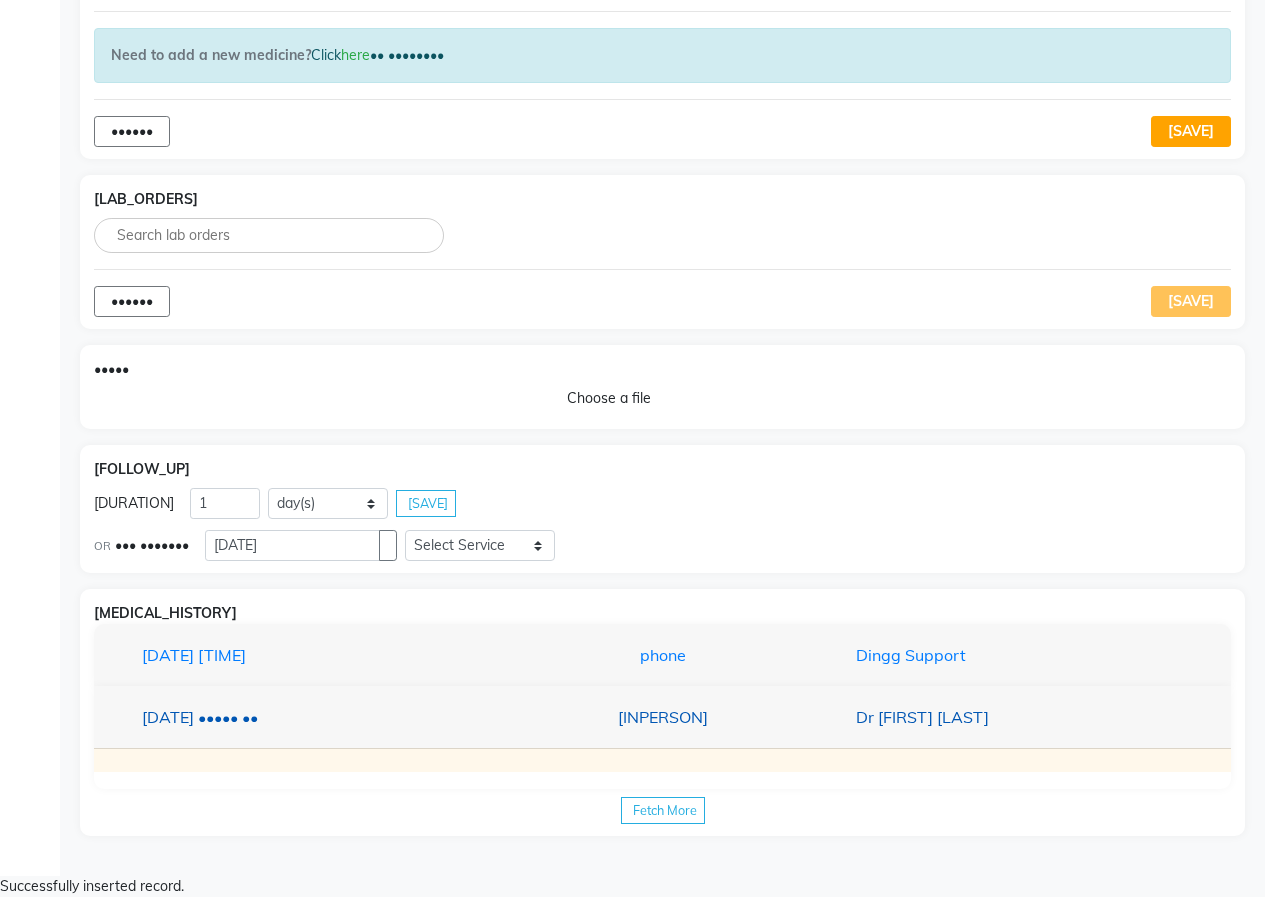 scroll, scrollTop: 968, scrollLeft: 0, axis: vertical 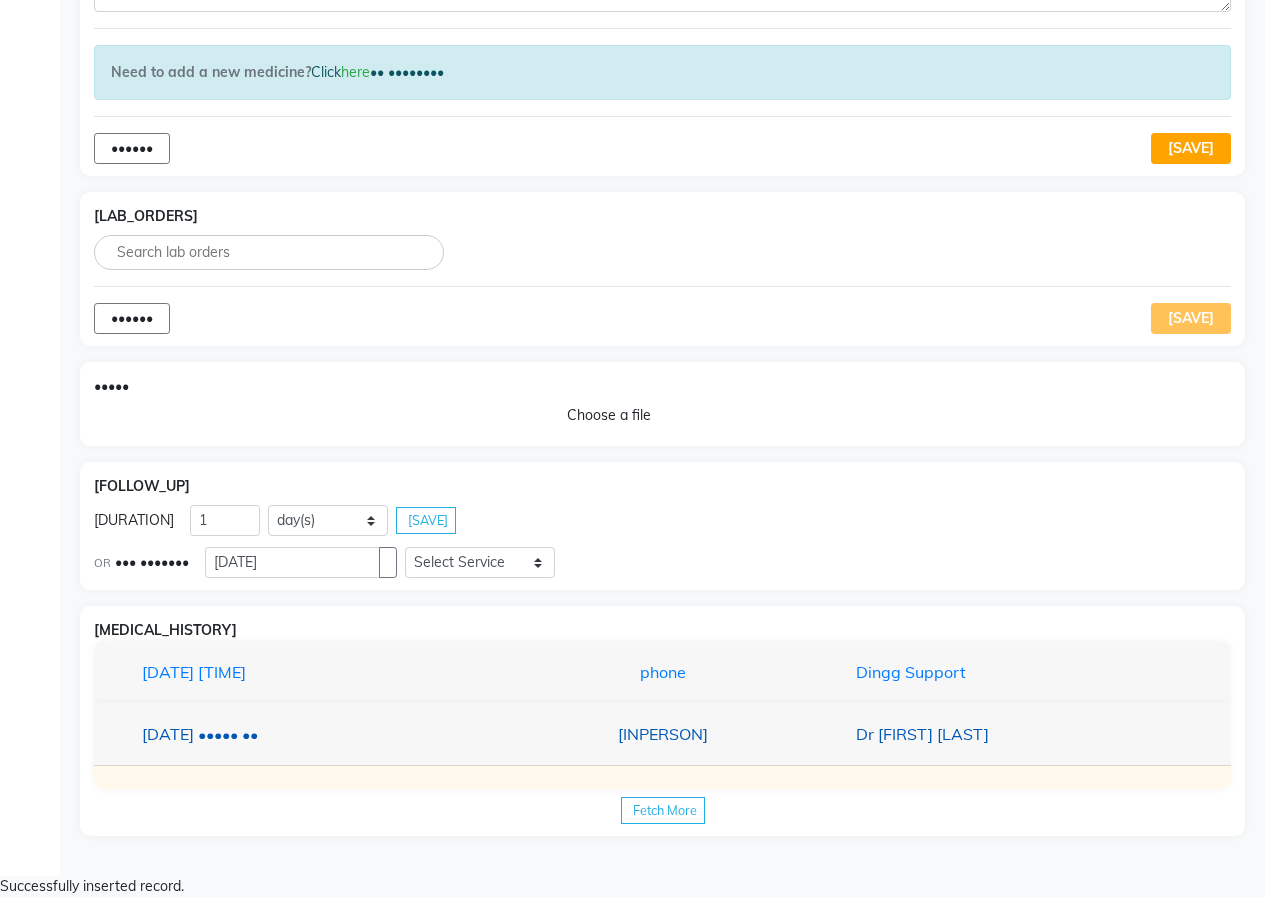 click on "[DATE]" at bounding box center (168, 734) 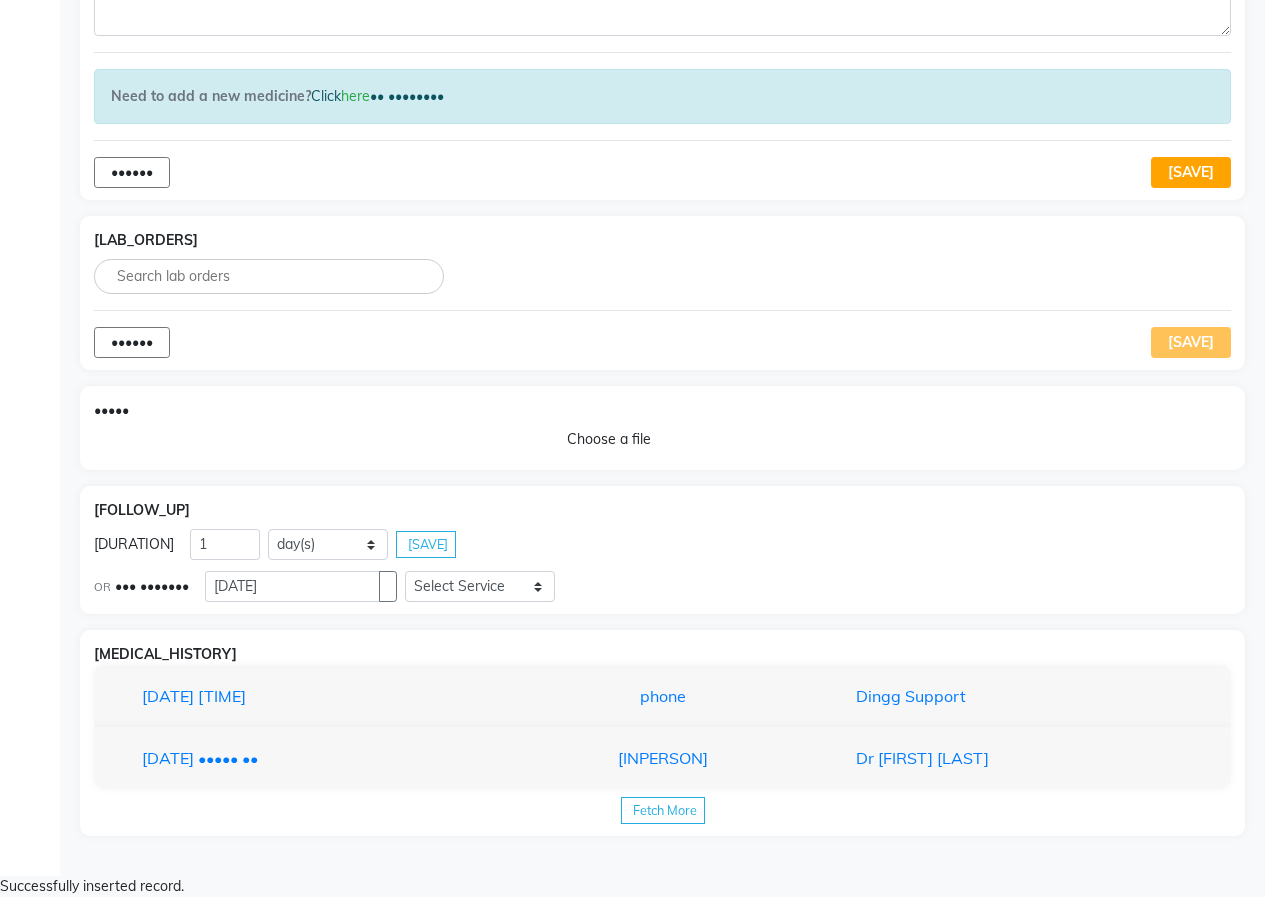 scroll, scrollTop: 927, scrollLeft: 0, axis: vertical 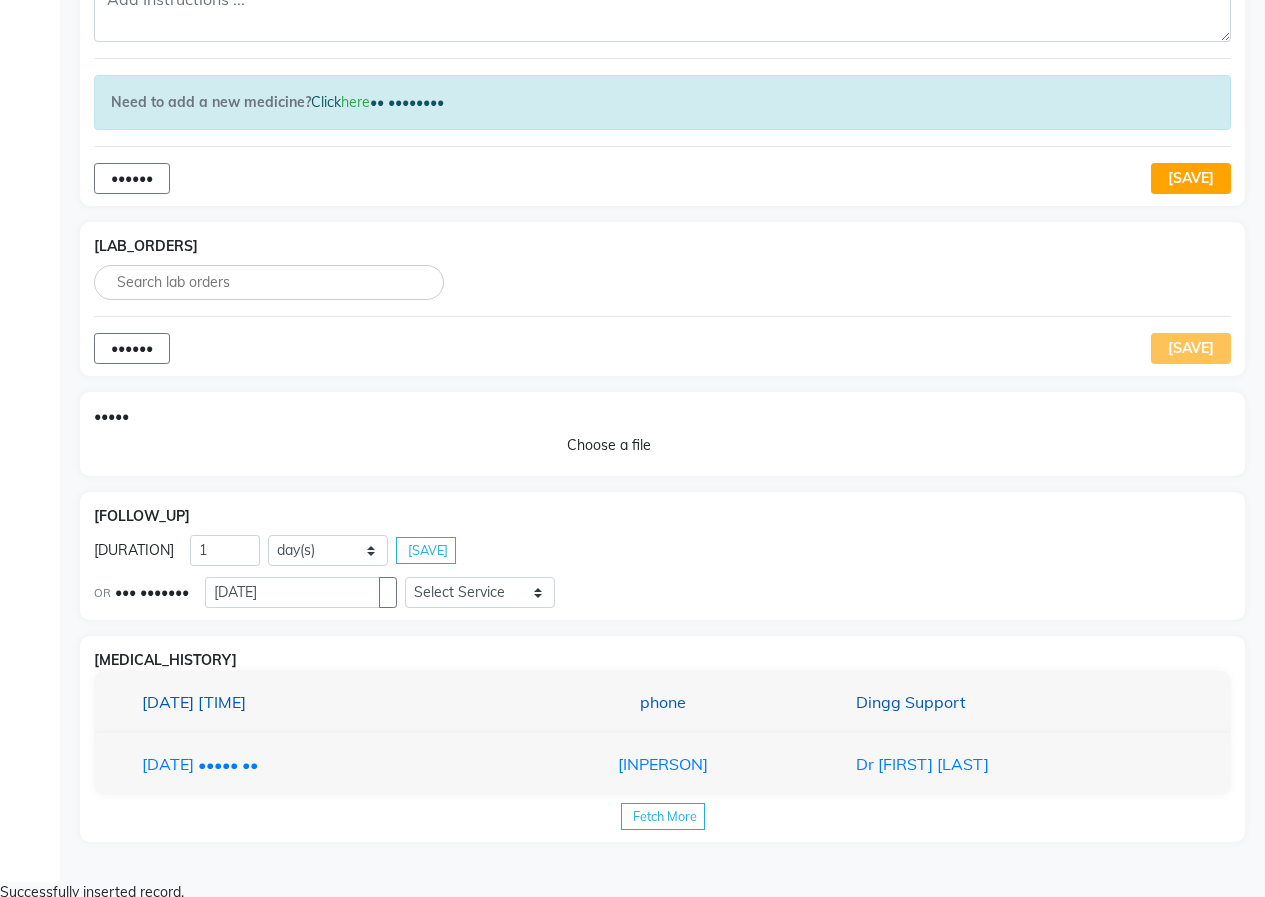 click on "[DATE]" at bounding box center [168, 702] 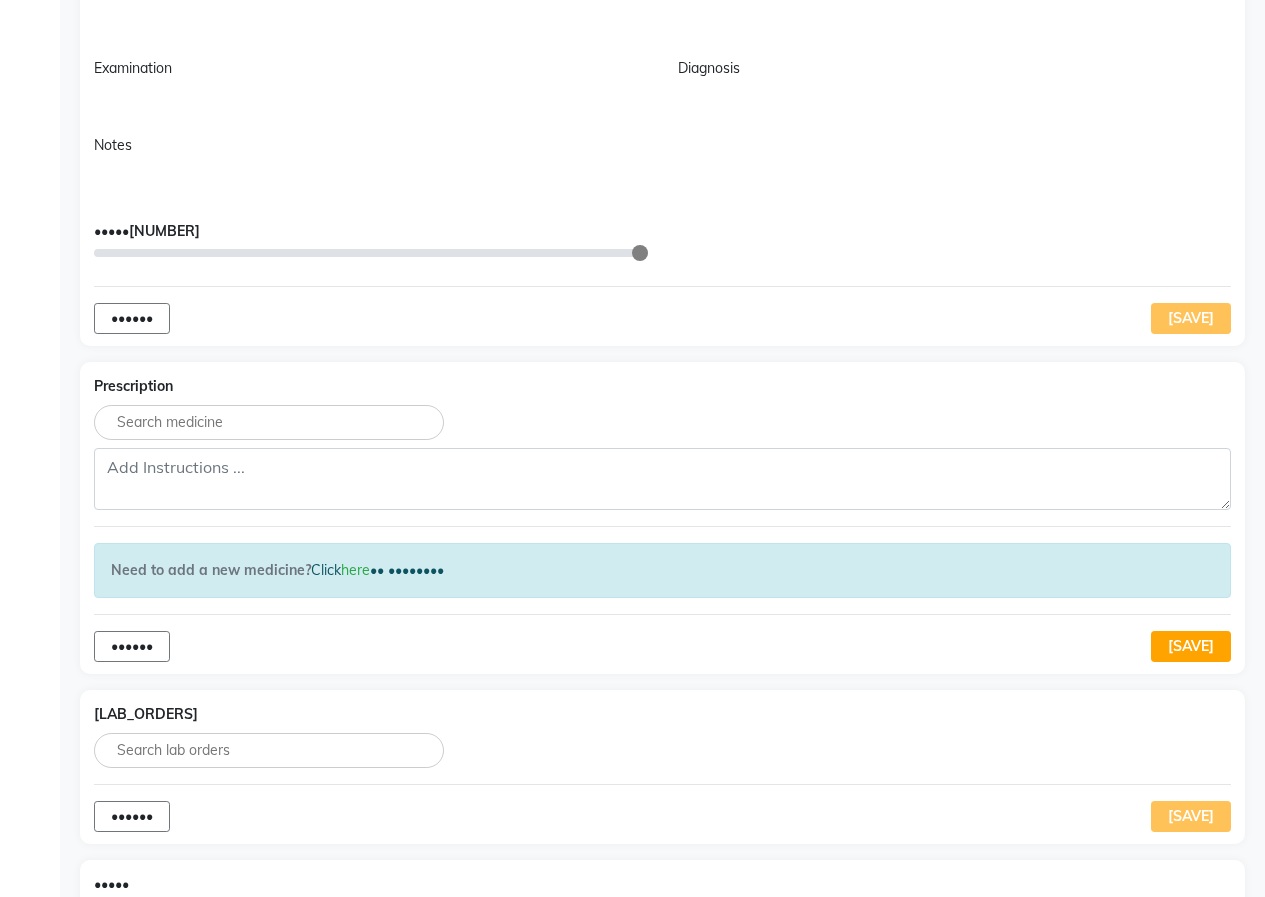 scroll, scrollTop: 242, scrollLeft: 0, axis: vertical 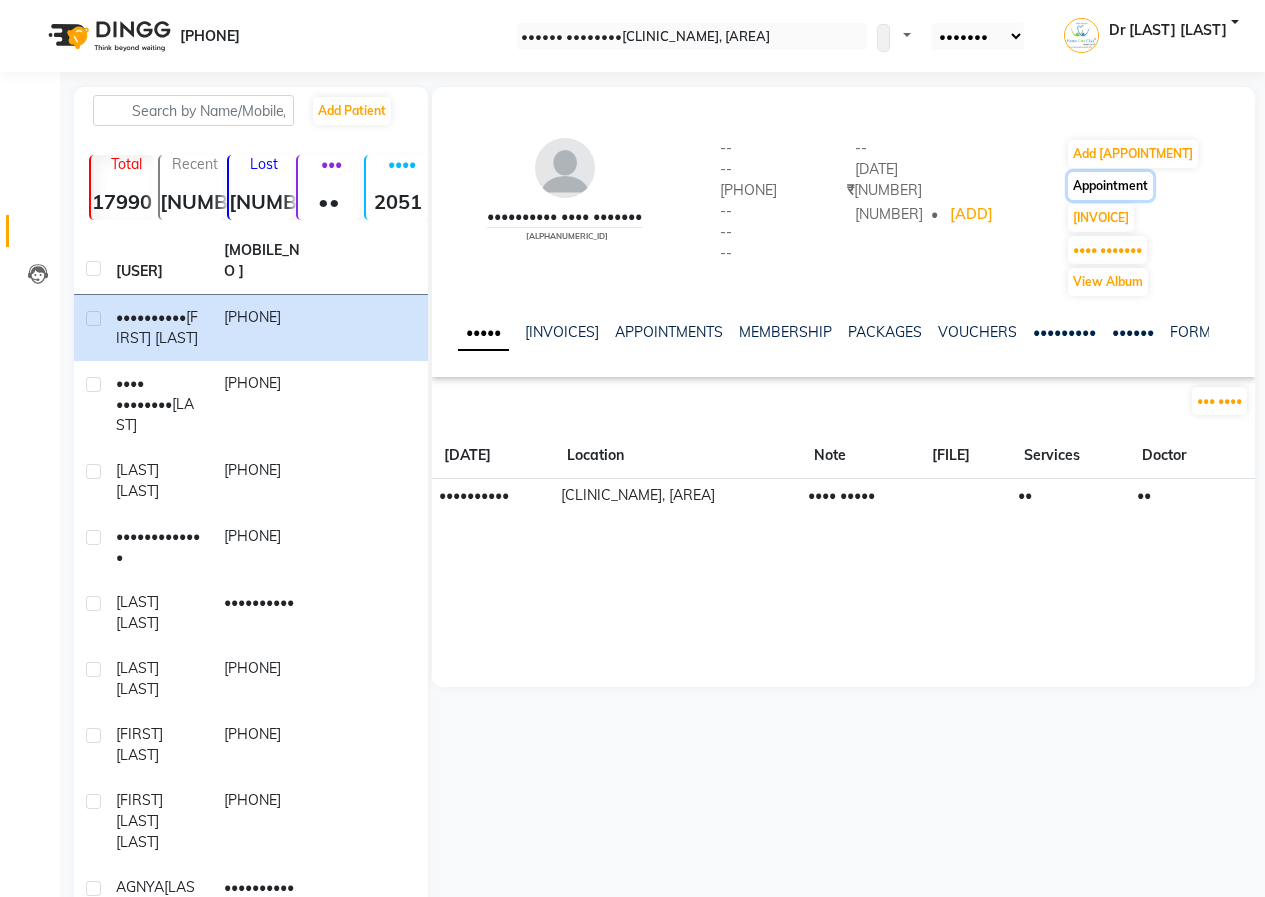 click on "Appointment" at bounding box center [1133, 154] 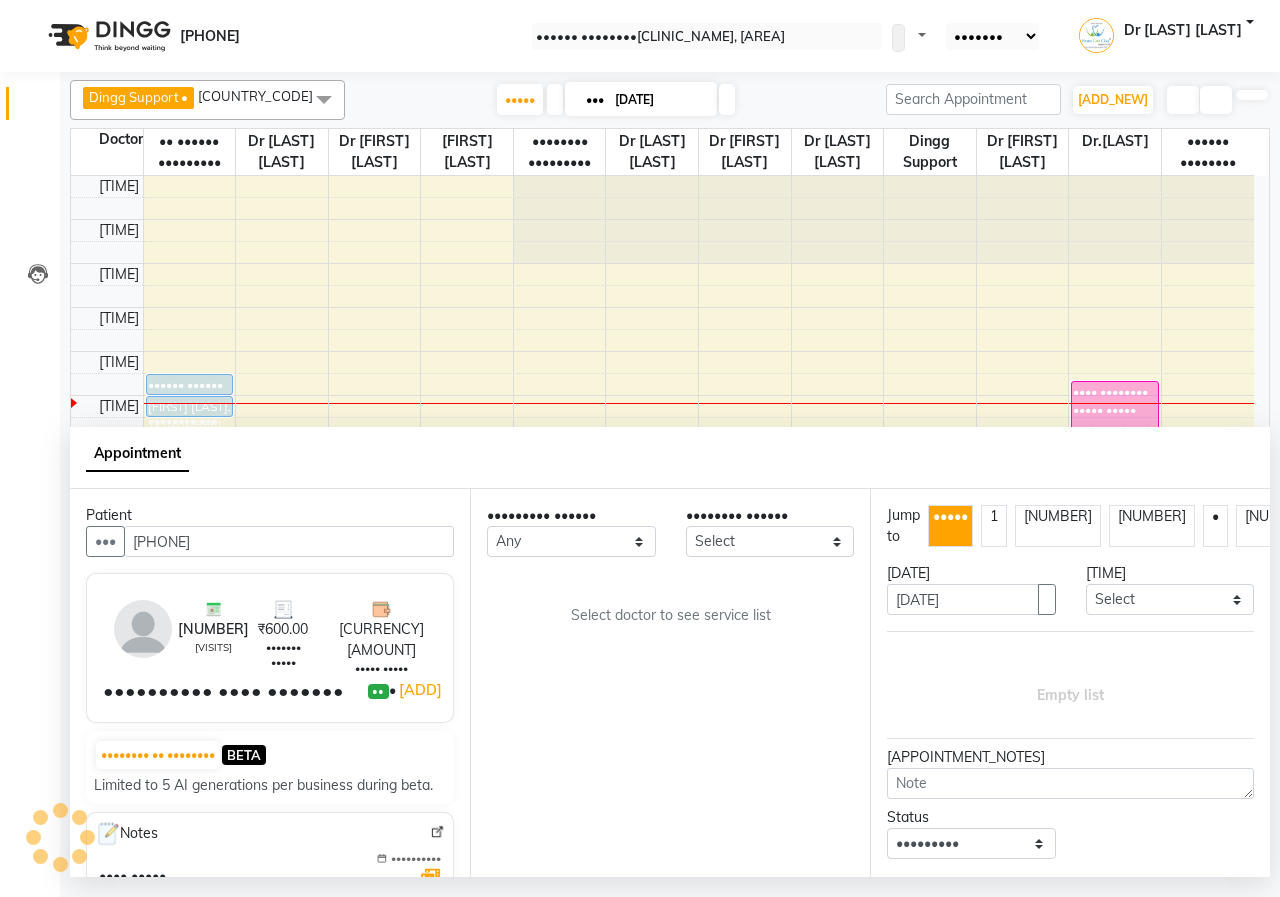 scroll, scrollTop: 177, scrollLeft: 0, axis: vertical 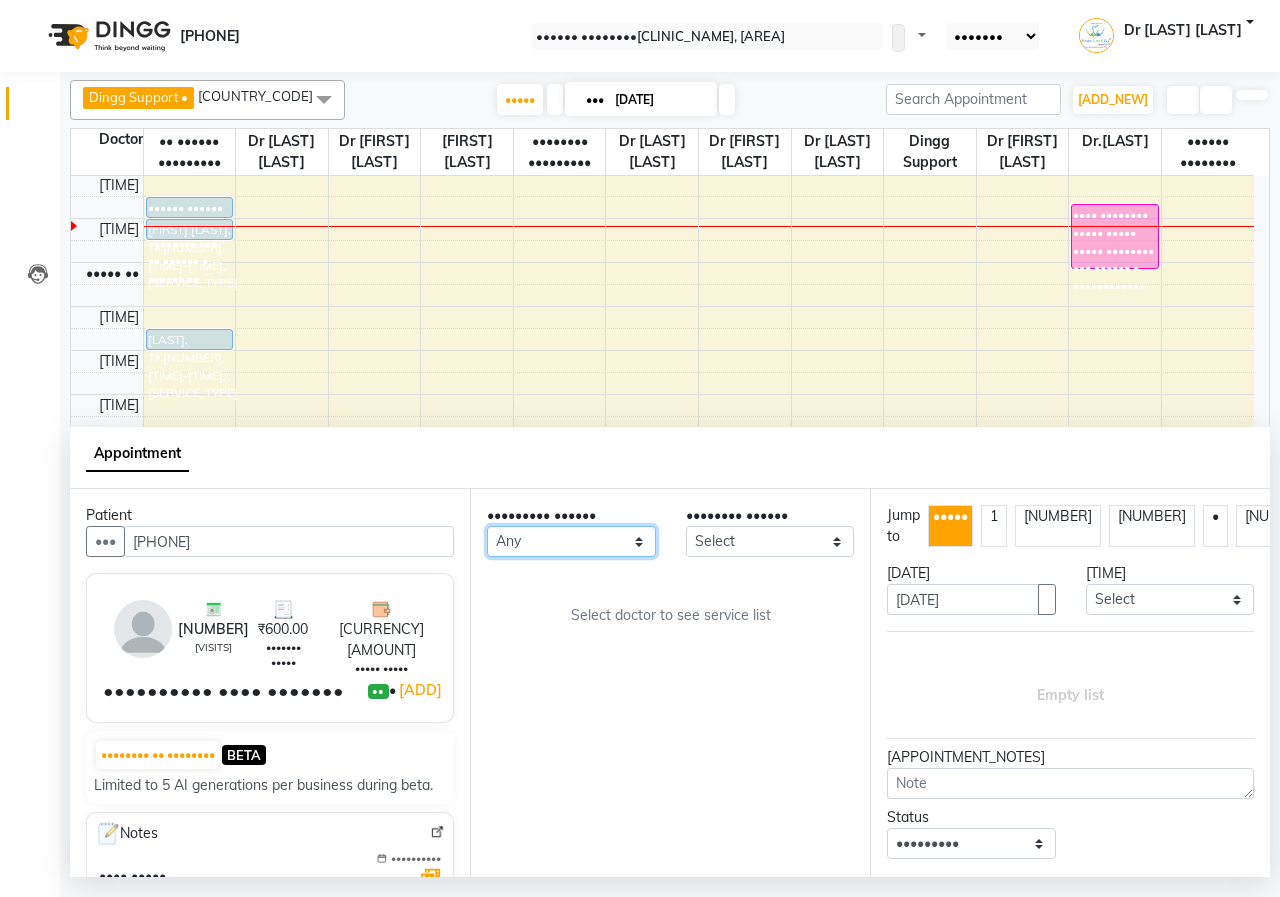 click on "••• ••••• ••••••• •••••••• ••••••••• •• •••• •••••• ••••• •• ••••• •••••••••  •• ••••• ••••• •• •••••• ••••• •••••••• •••• •• ••••• ••••• •• •••••••• •••• •• •••••• ••••••••• •••• ••••••••• •••••• ••••••••" at bounding box center (571, 541) 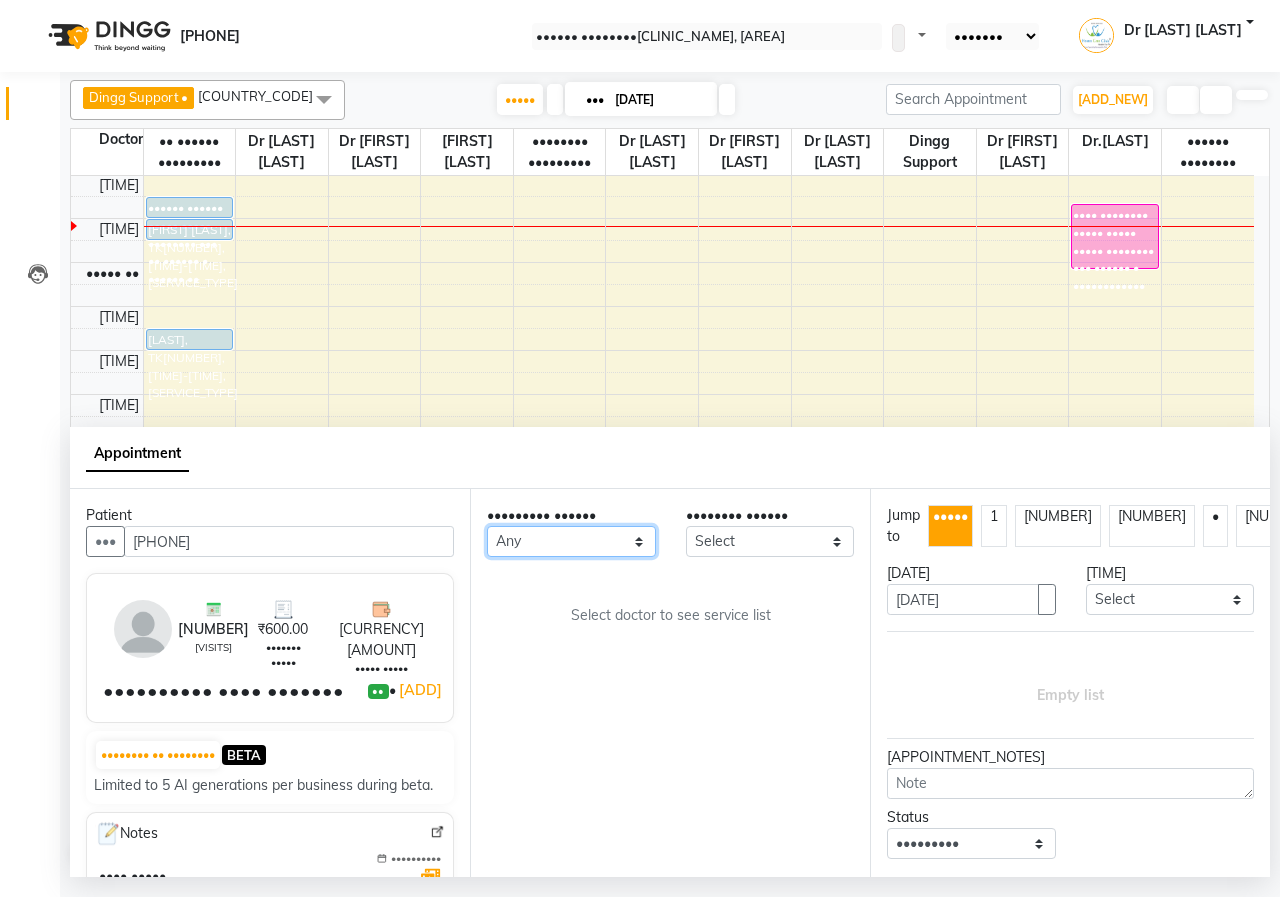 select on "•••••" 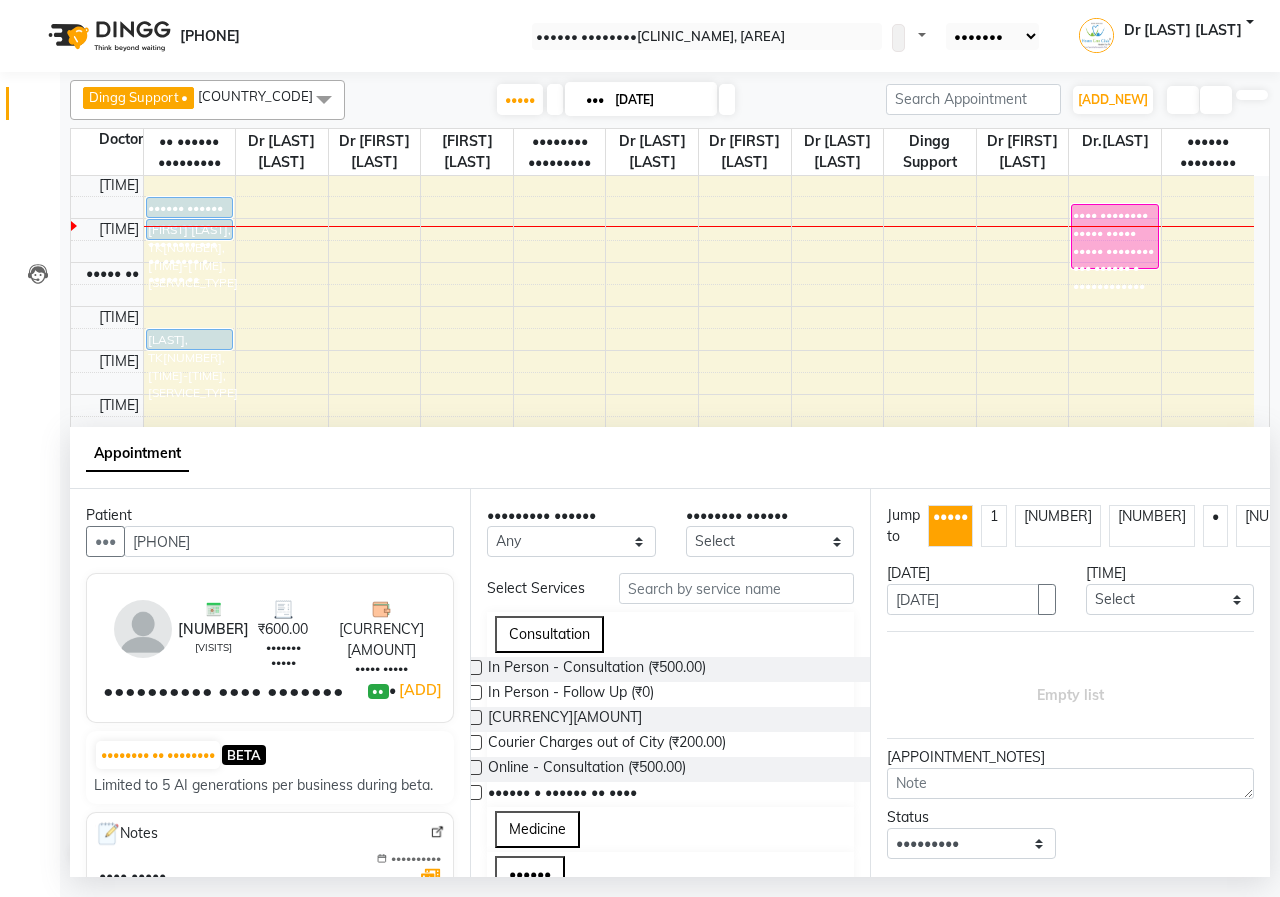 click at bounding box center (474, 792) 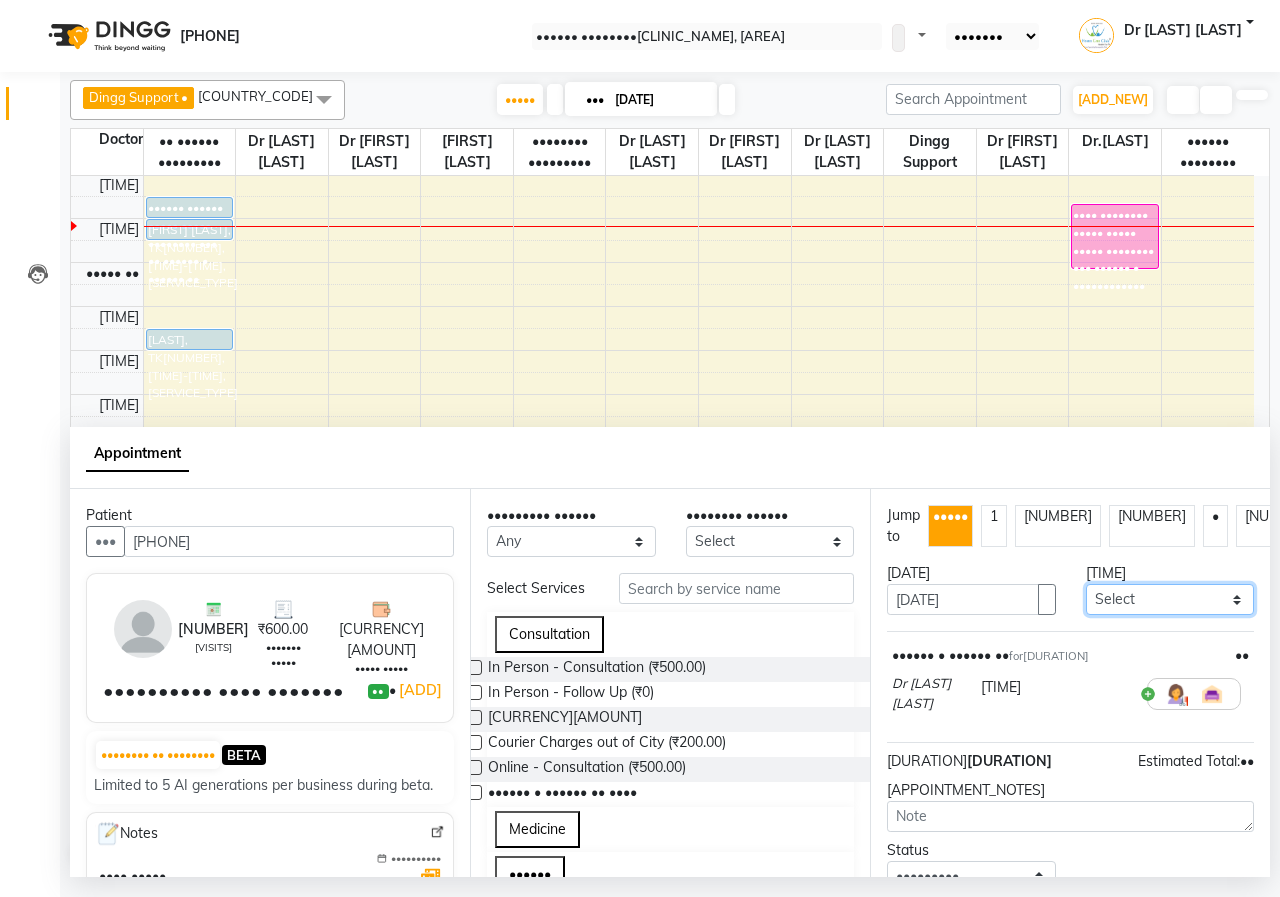 click on "•••••• ••••• •• ••••• •• ••••• •• ••••• •• ••••• •• ••••• •• ••••• •• ••••• •• ••••• •• ••••• •• ••••• •• ••••• •• ••••• •• ••••• •• ••••• •• ••••• •• ••••• •• ••••• •• ••••• •• ••••• •• ••••• •• ••••• •• ••••• •• ••••• •• ••••• •• ••••• •• ••••• •• ••••• •• ••••• •• ••••• •• ••••• •• ••••• •• ••••• •• ••••• •• ••••• •• ••••• •• ••••• •• ••••• •• ••••• •• ••••• •• ••••• •• ••••• •• ••••• •• ••••• •• ••••• •• ••••• •• ••••• •• ••••• •• ••••• •• ••••• •• ••••• •• ••••• •• ••••• •• ••••• •• ••••• •• ••••• •• ••••• •• ••••• •• ••••• •• ••••• •• ••••• •• ••••• •• ••••• •• ••••• •• ••••• •• ••••• •• ••••• •• ••••• •• ••••• •• ••••• •• ••••• •• ••••• •• ••••• •• ••••• •• ••••• •• ••••• •• ••••• •• ••••• •• ••••• •• ••••• •• ••••• •• ••••• •• ••••• •• ••••• •• ••••• •• ••••• •• ••••• •• ••••• •• ••••• •• ••••• •• ••••• •• ••••• •• ••••• •• ••••• •• ••••• •• ••••• •• ••••• •• ••••• •• ••••• •• ••••• •• ••••• •• ••••• •• ••••• •• ••••• •• ••••• •• ••••• •• ••••• •• ••••• •• ••••• •• ••••• •• ••••• •• ••••• •• ••••• ••" at bounding box center (1170, 599) 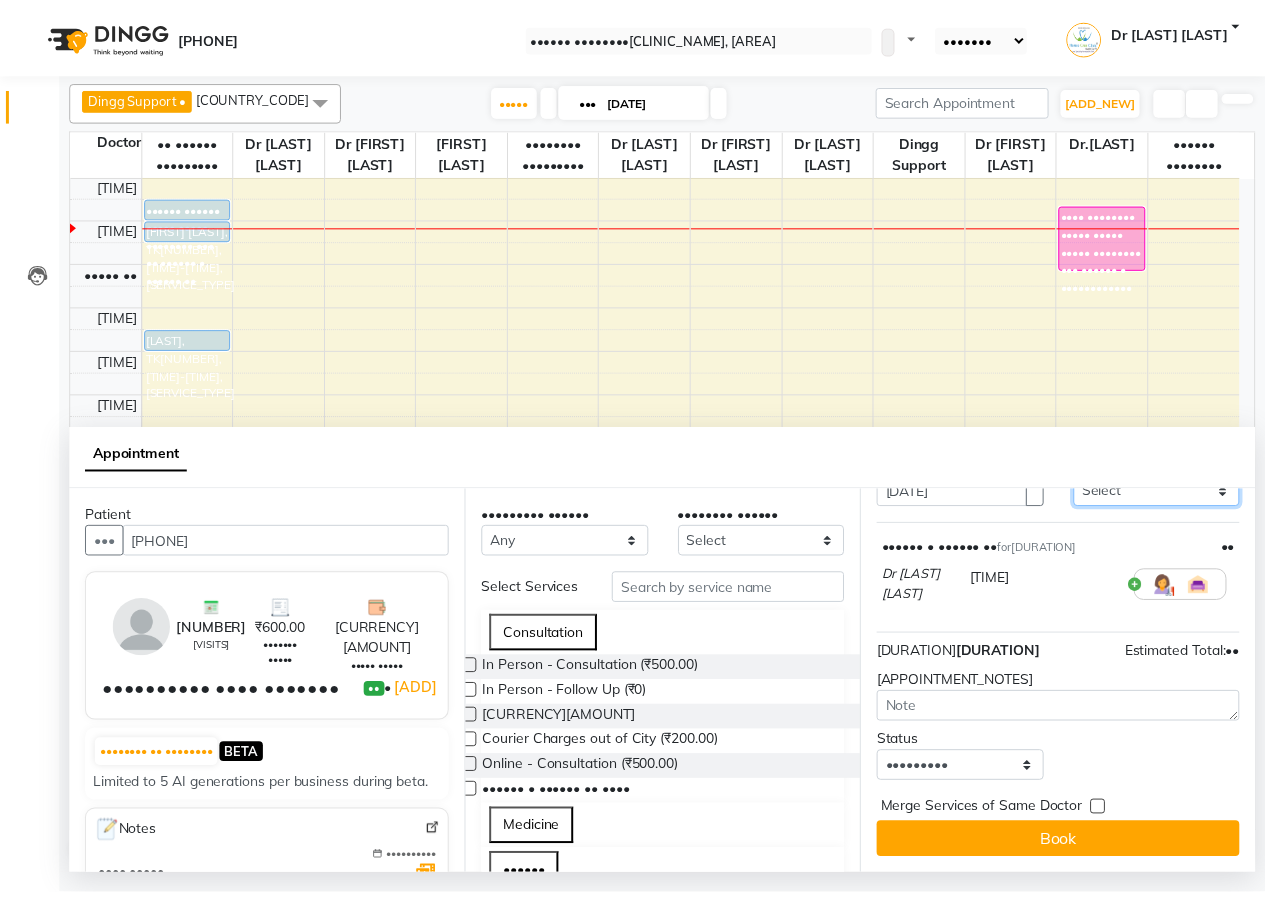 scroll, scrollTop: 144, scrollLeft: 0, axis: vertical 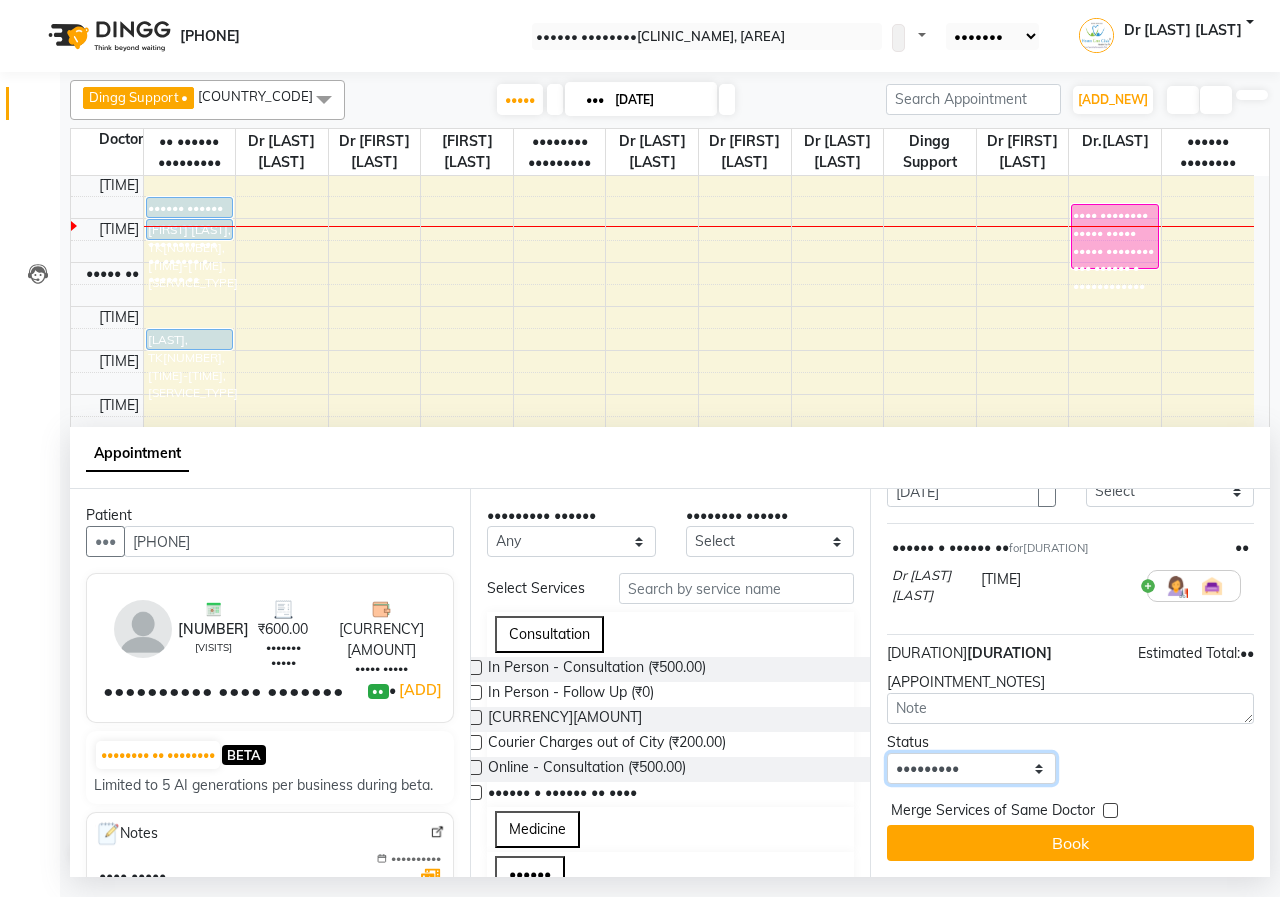 click on "•••••• ••••••••• ••••••• •••••••• ••••••••" at bounding box center (971, 768) 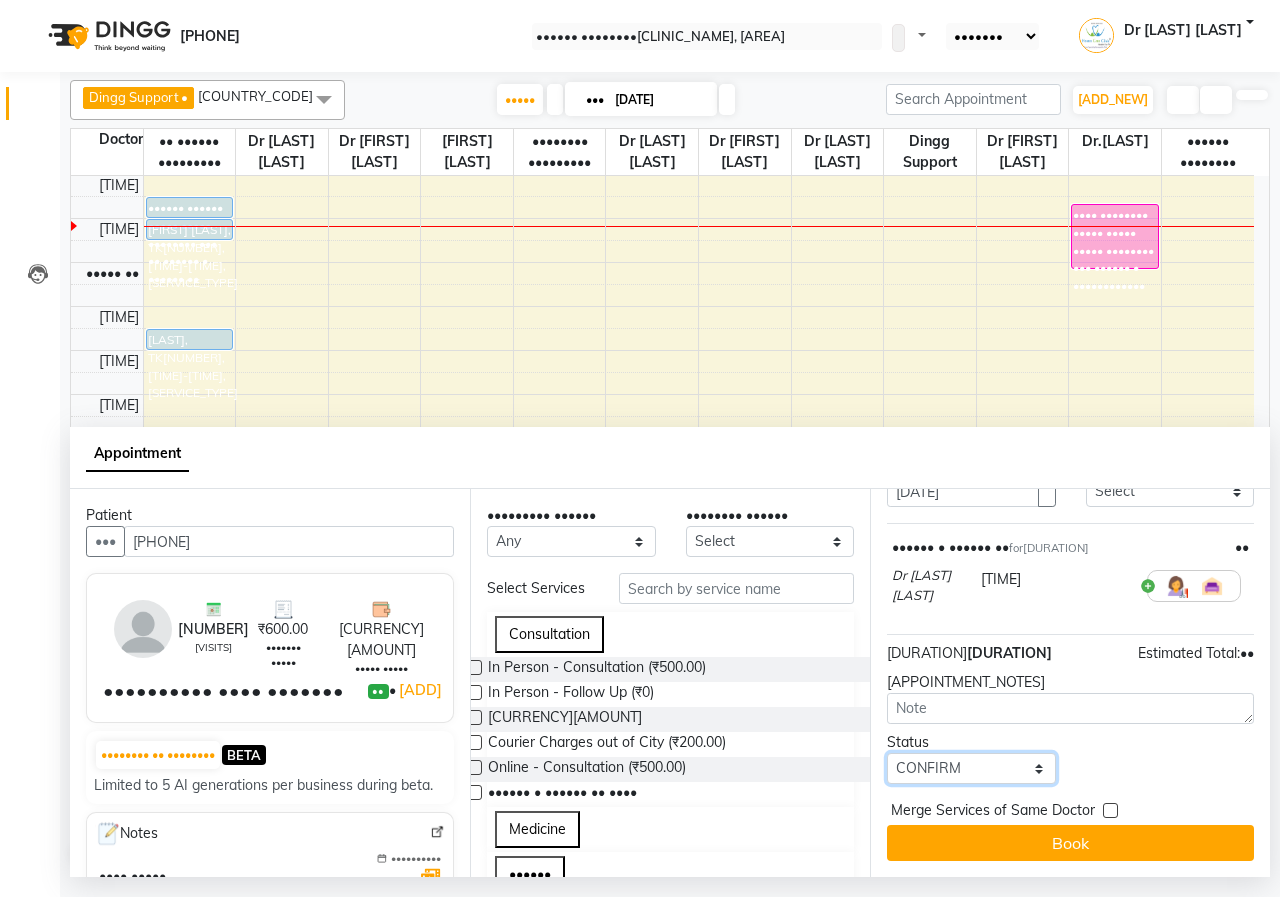 click on "•••••• ••••••••• ••••••• •••••••• ••••••••" at bounding box center [971, 768] 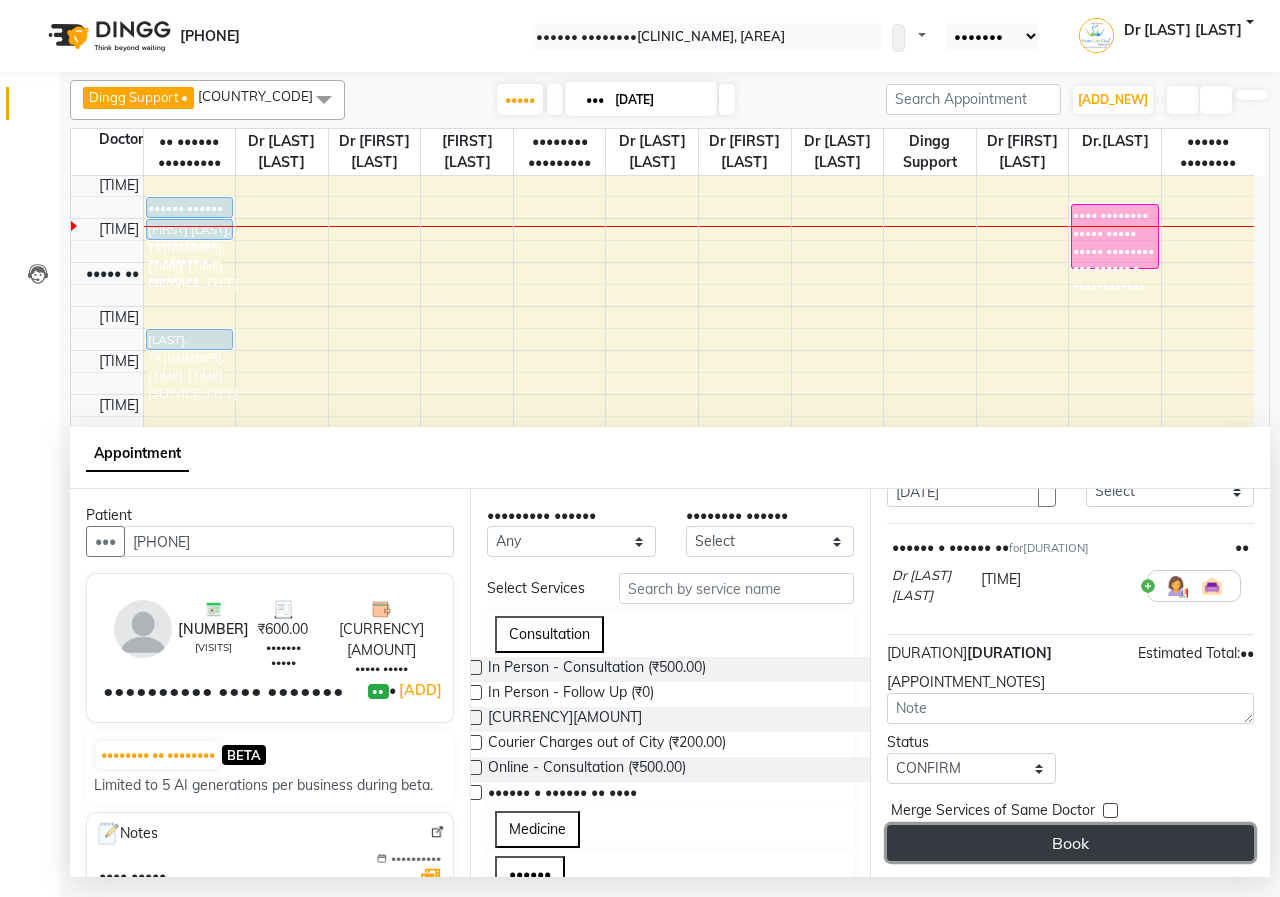 click on "Book" at bounding box center (1070, 843) 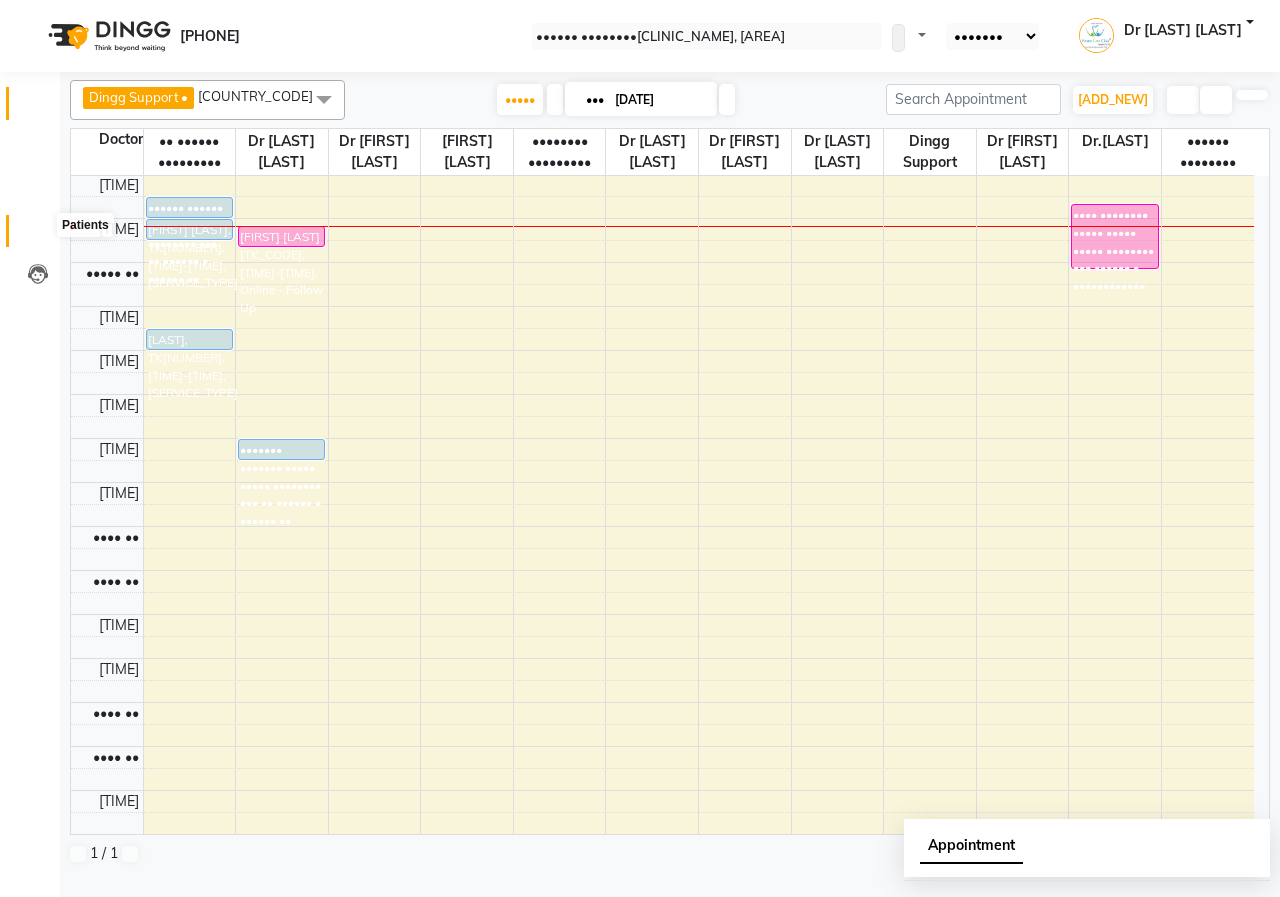 click at bounding box center [38, 236] 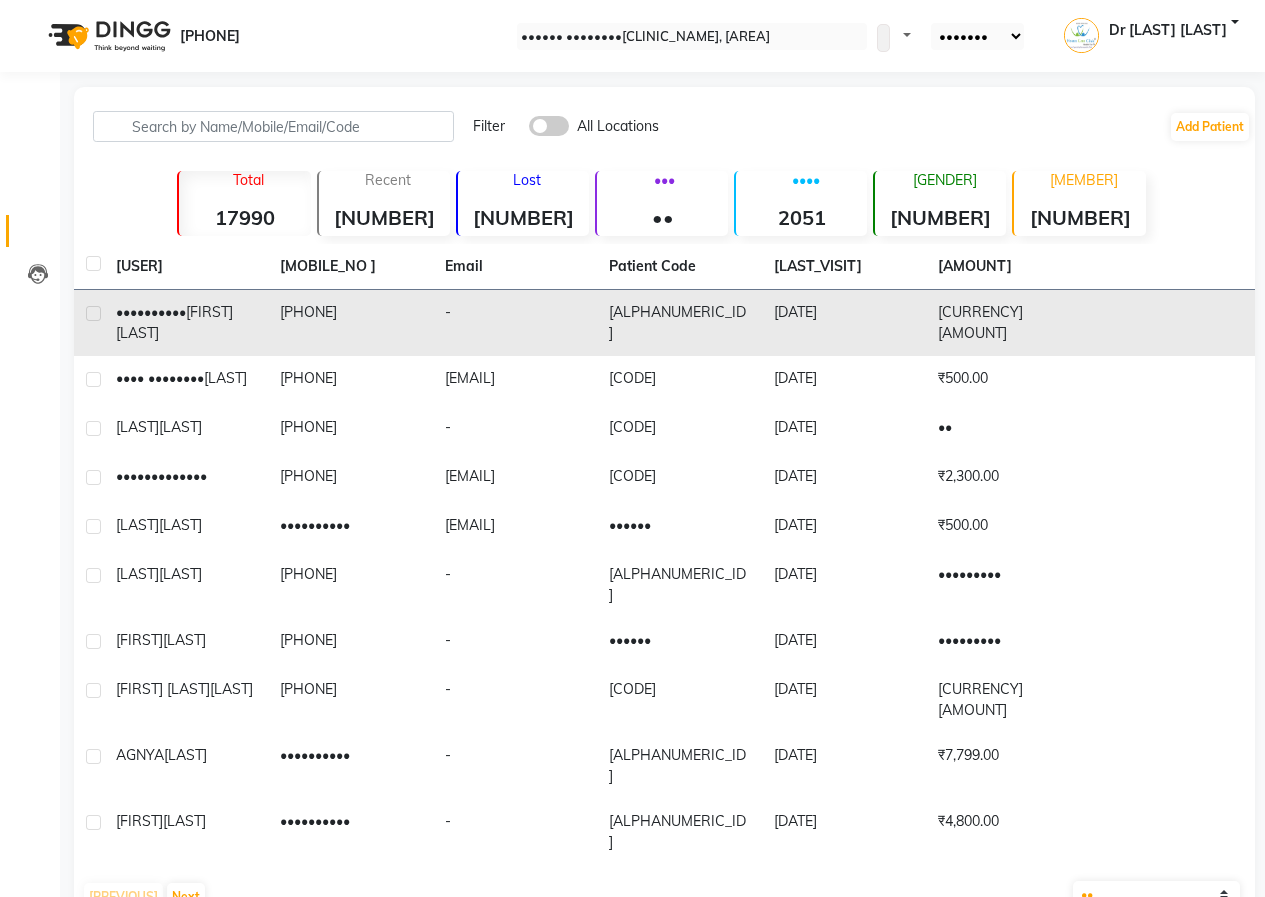 drag, startPoint x: 284, startPoint y: 336, endPoint x: 345, endPoint y: 332, distance: 61.13101 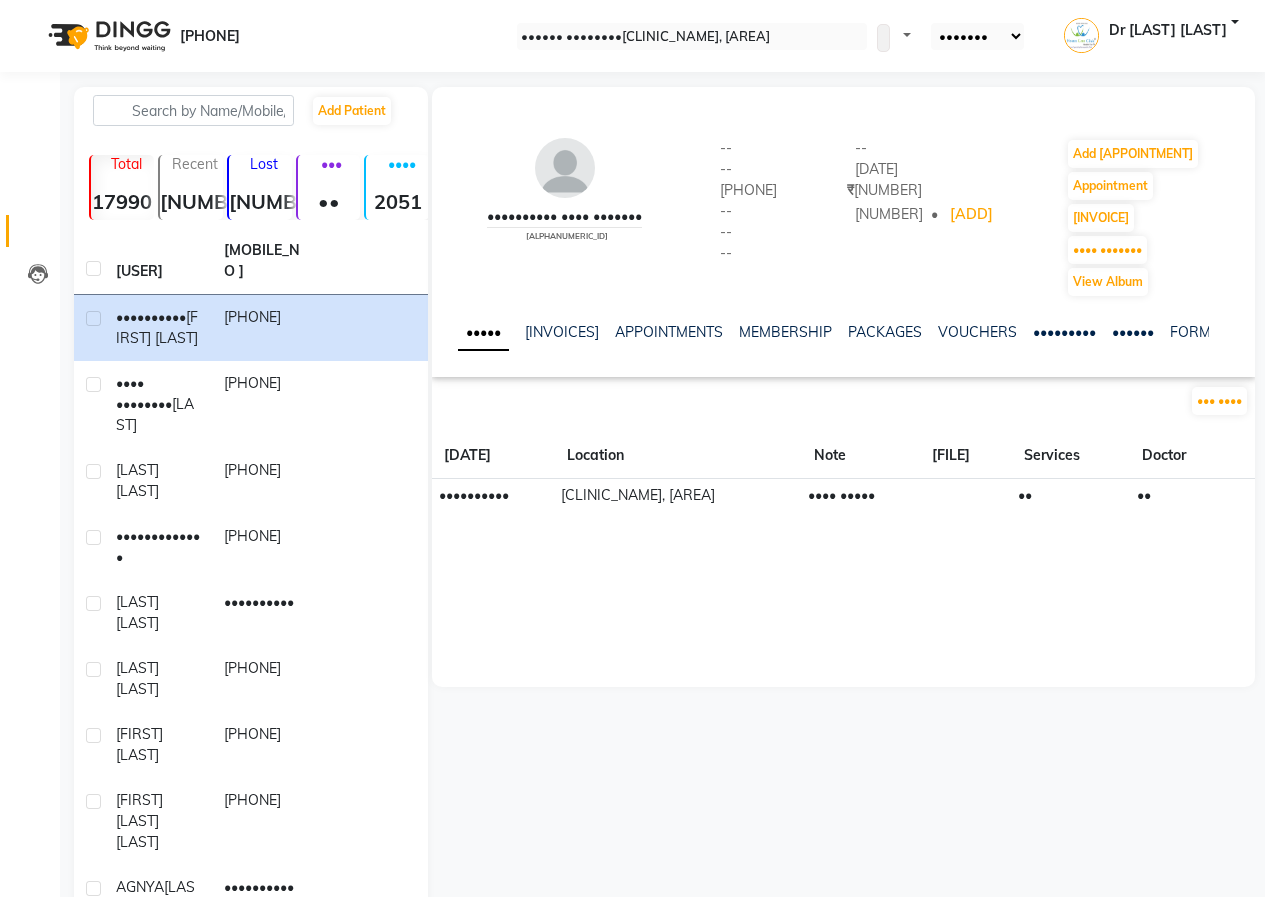 click at bounding box center (926, 485) 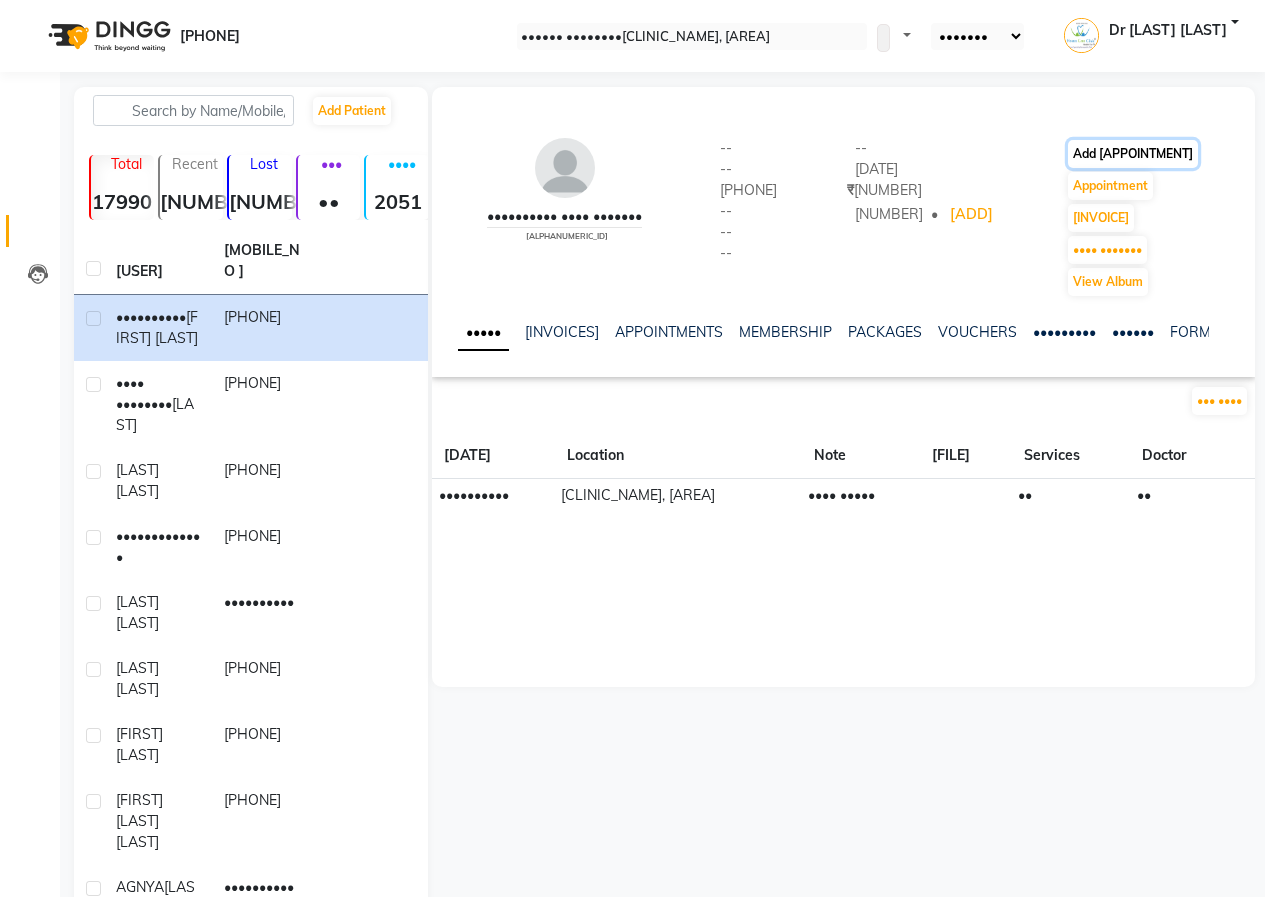 click on "Add [APPOINTMENT]" at bounding box center (1133, 154) 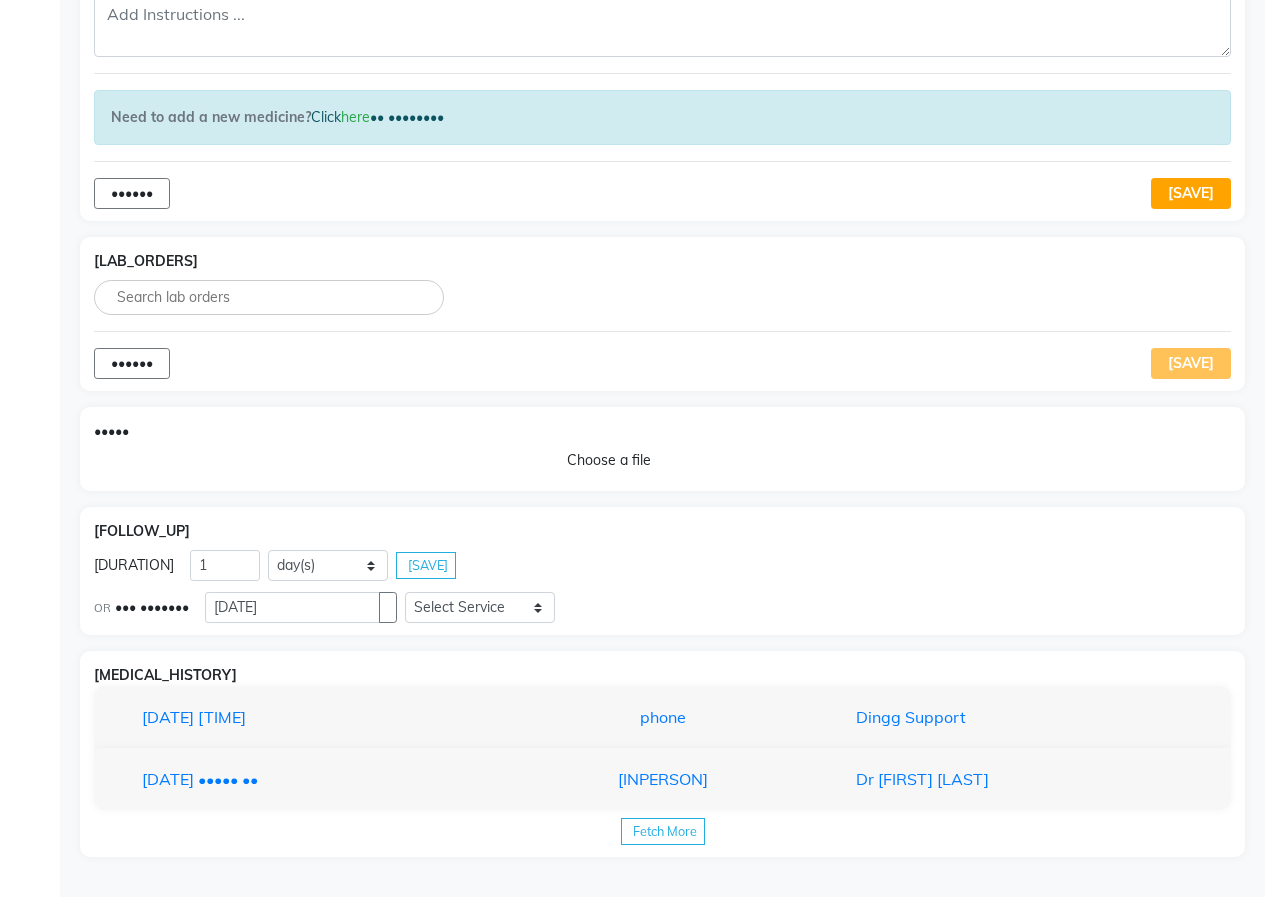 scroll, scrollTop: 927, scrollLeft: 0, axis: vertical 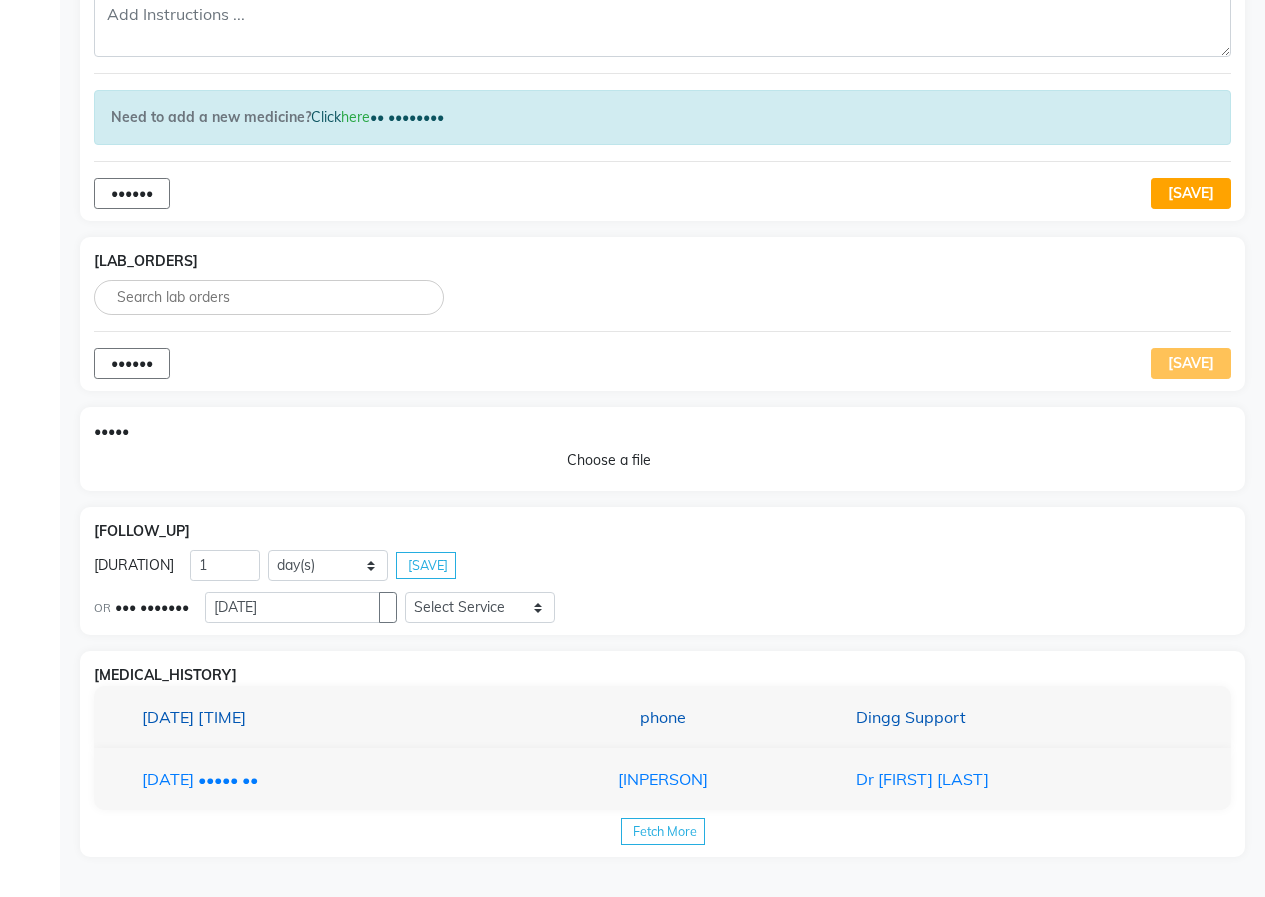click on "[DATE] [TIME]" at bounding box center [305, 717] 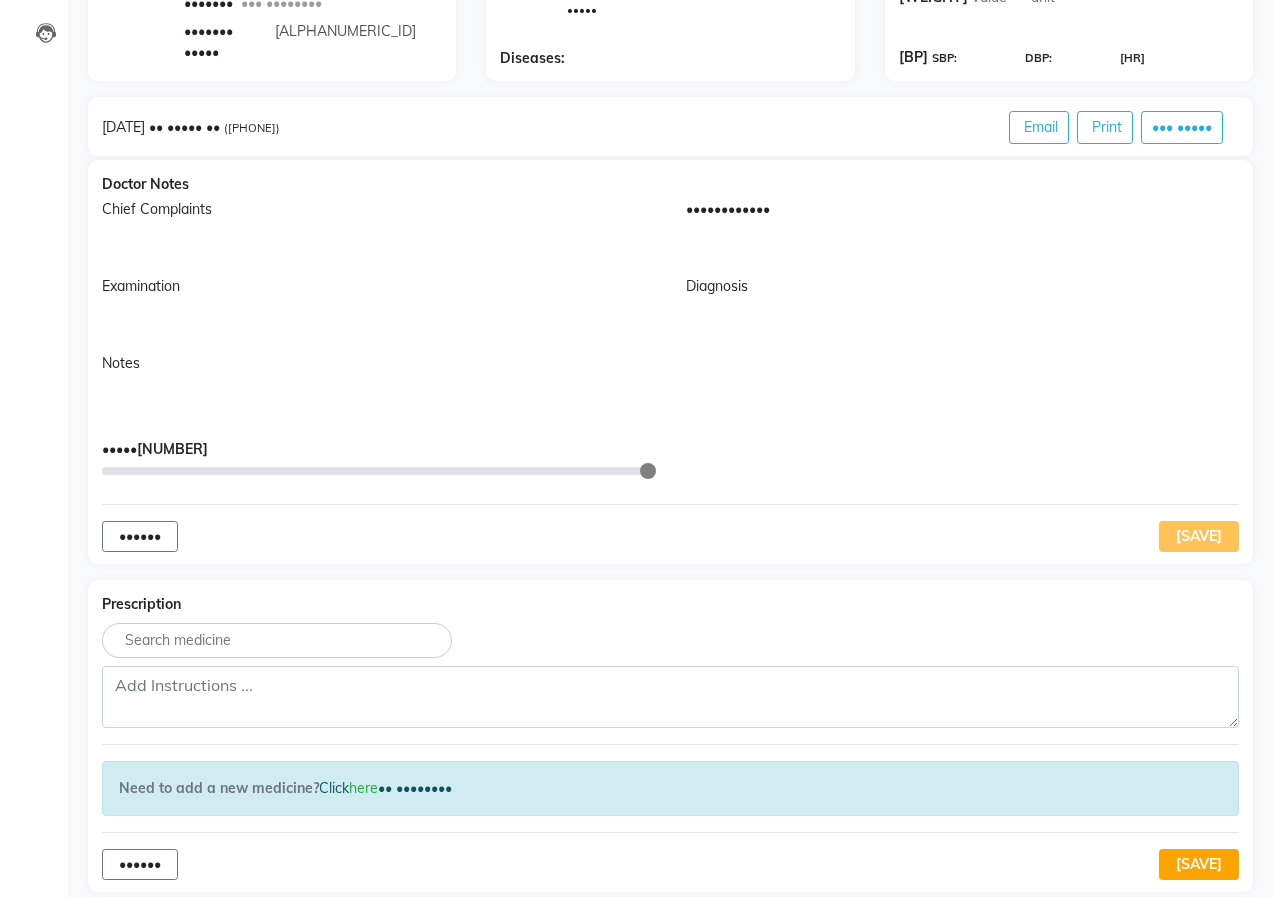 scroll, scrollTop: 0, scrollLeft: 0, axis: both 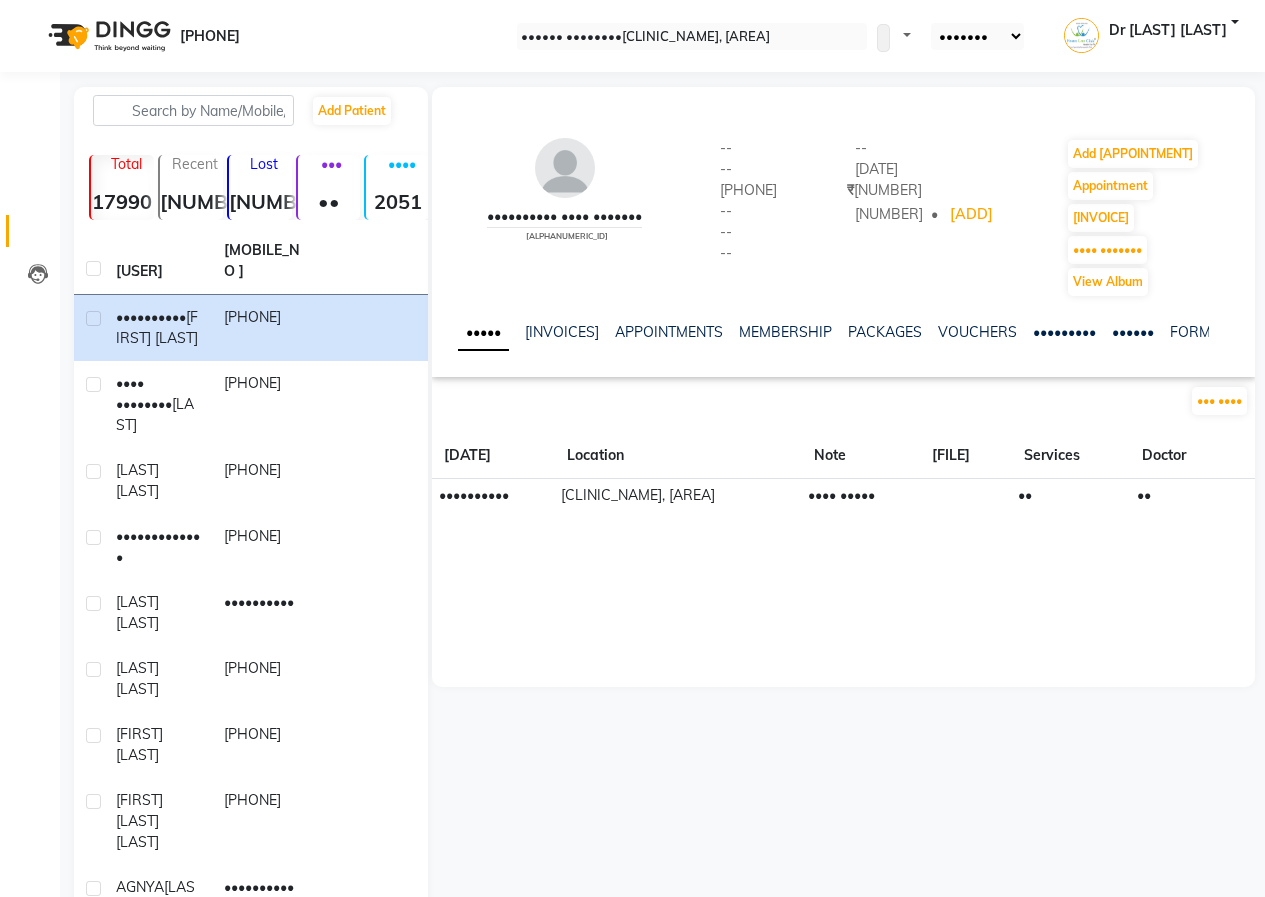 click at bounding box center (926, 485) 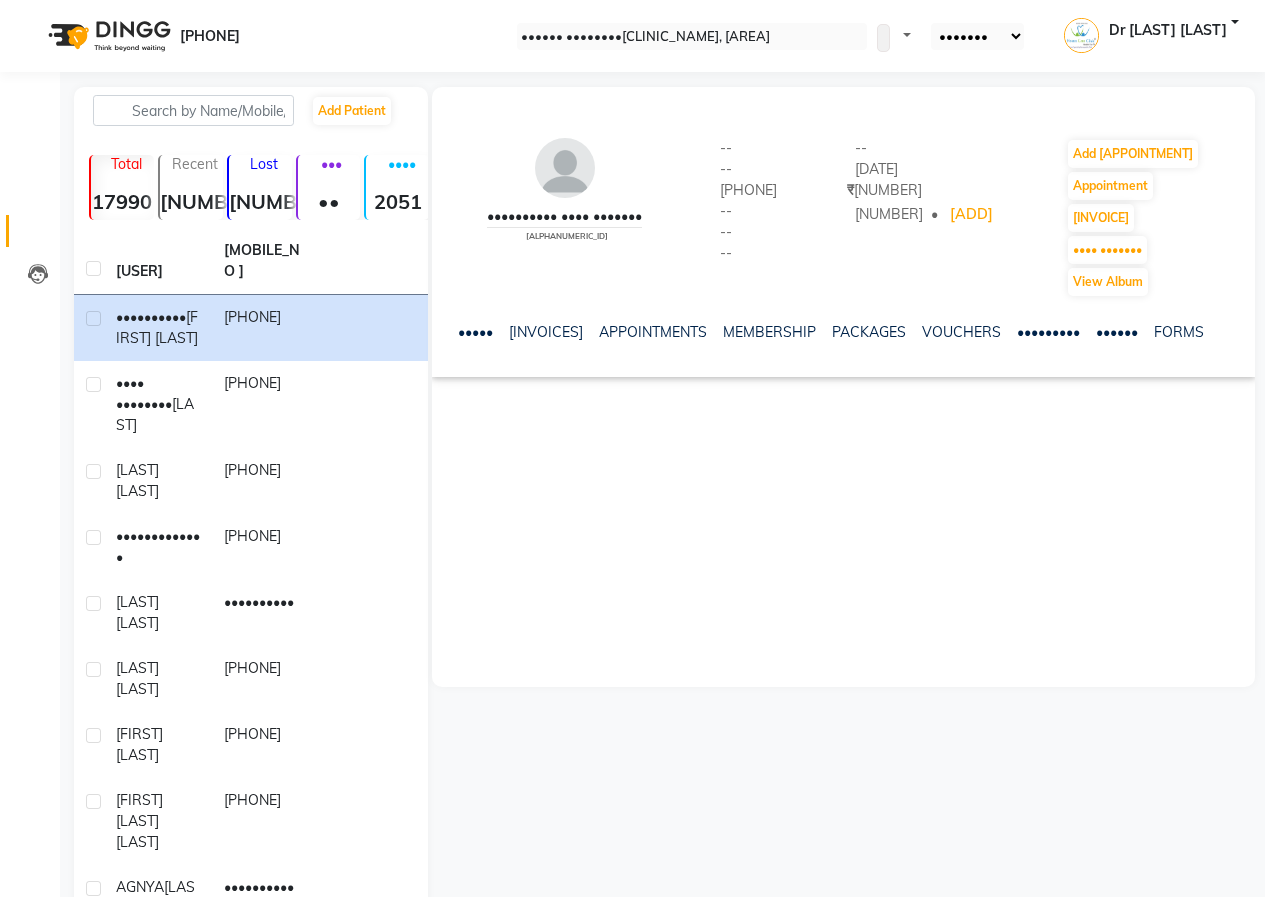 click on "Dr [LAST] [LAST]" at bounding box center [1168, 36] 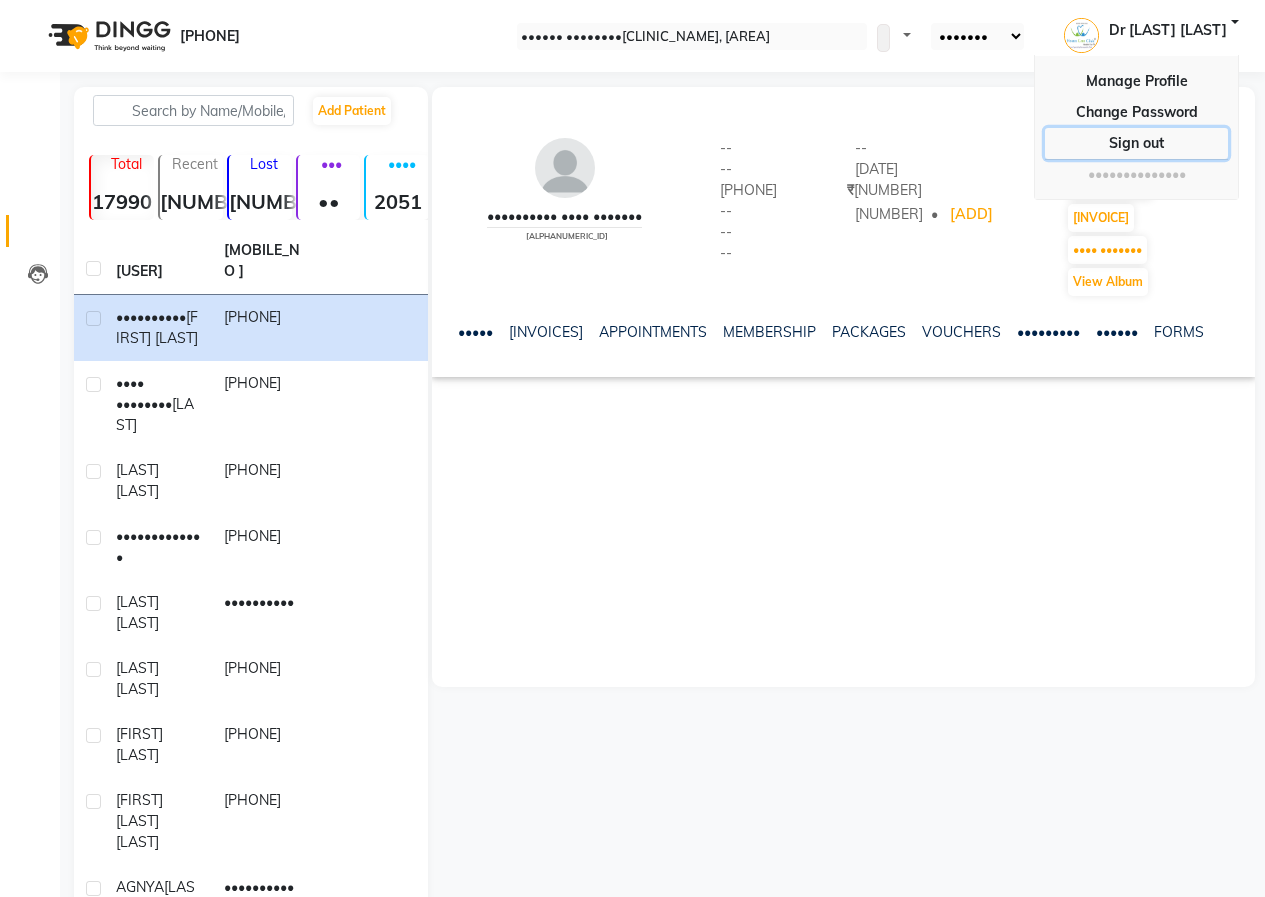 click on "Sign out" at bounding box center [1136, 112] 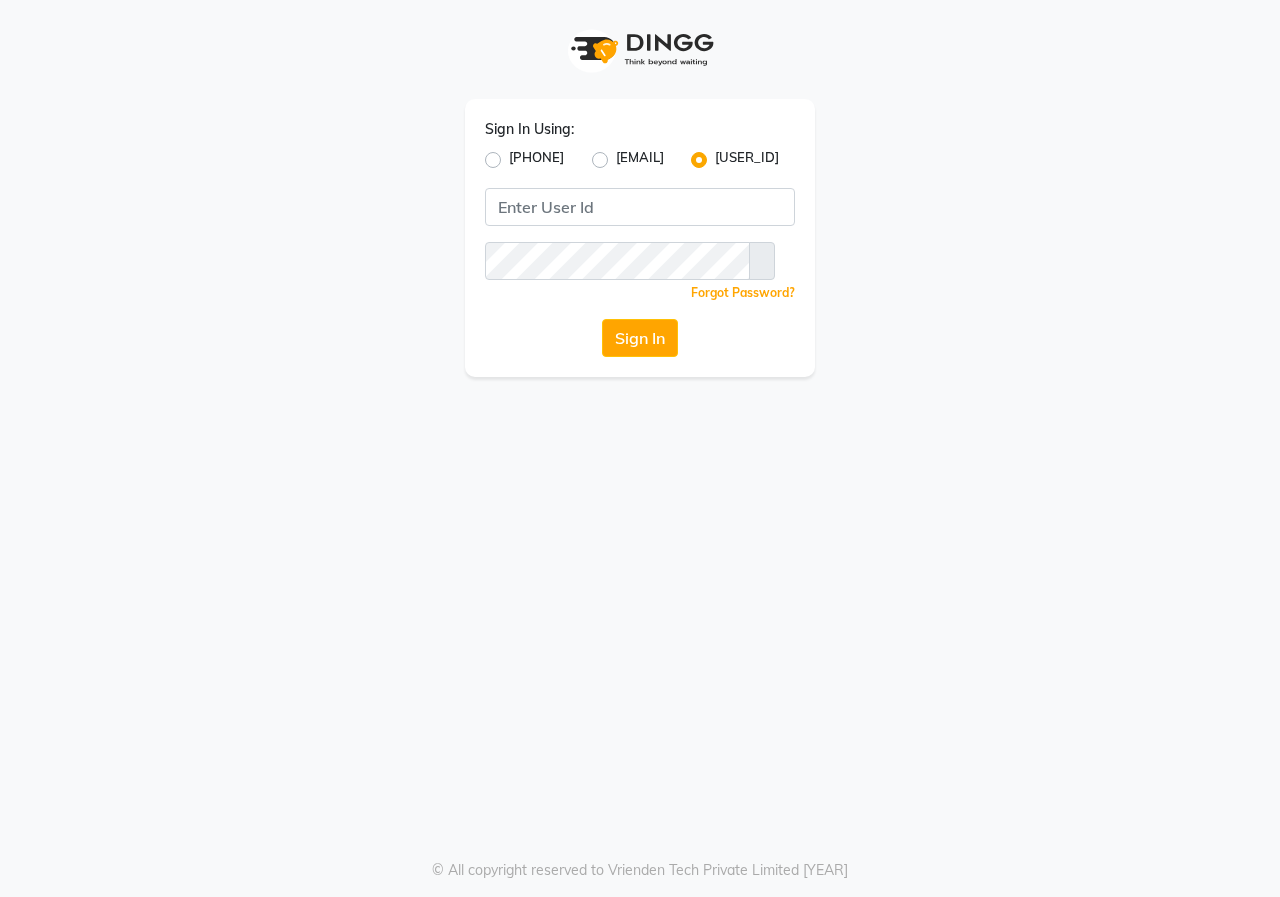 click on "[PHONE]" at bounding box center [536, 160] 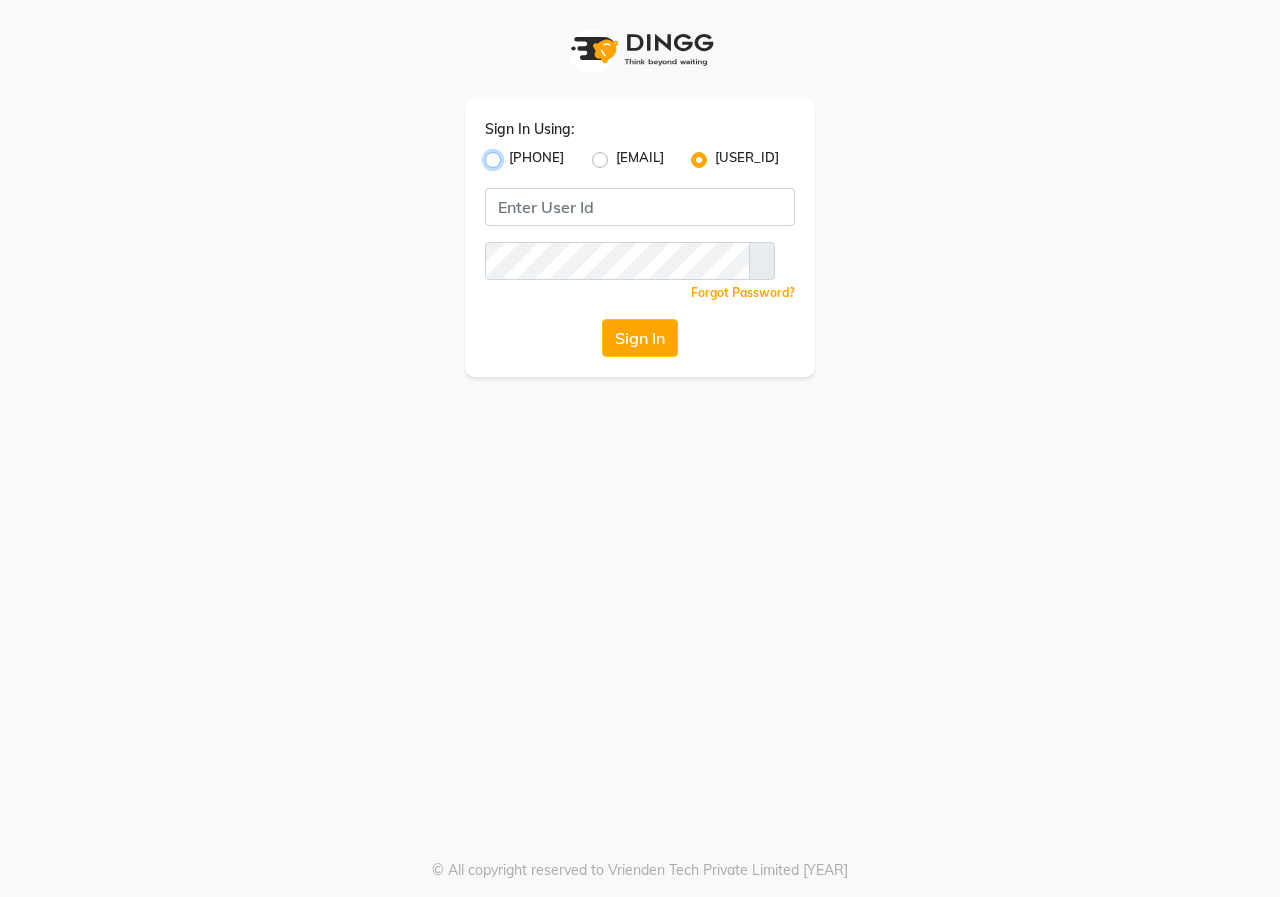 click on "[PHONE]" at bounding box center [515, 154] 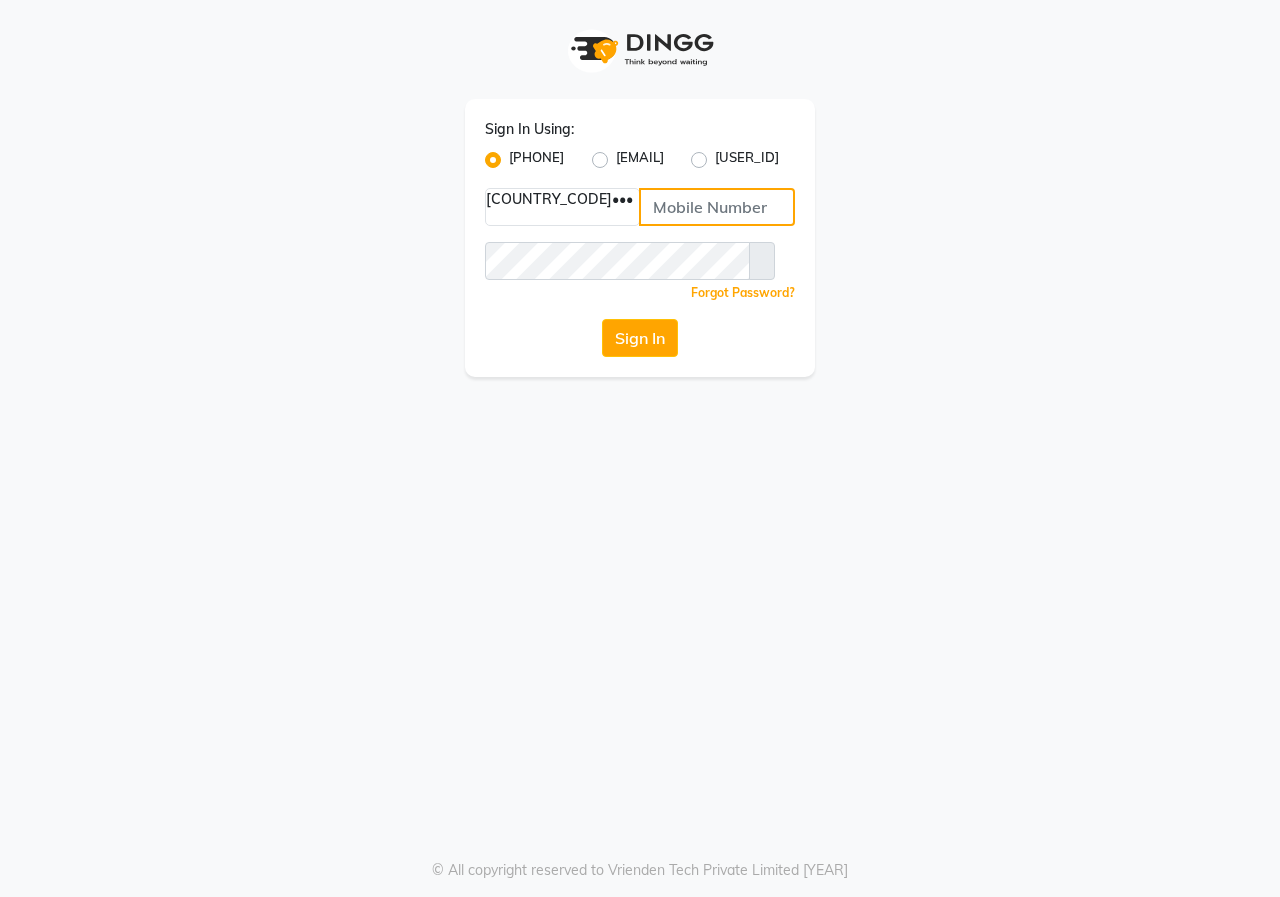 click at bounding box center (717, 207) 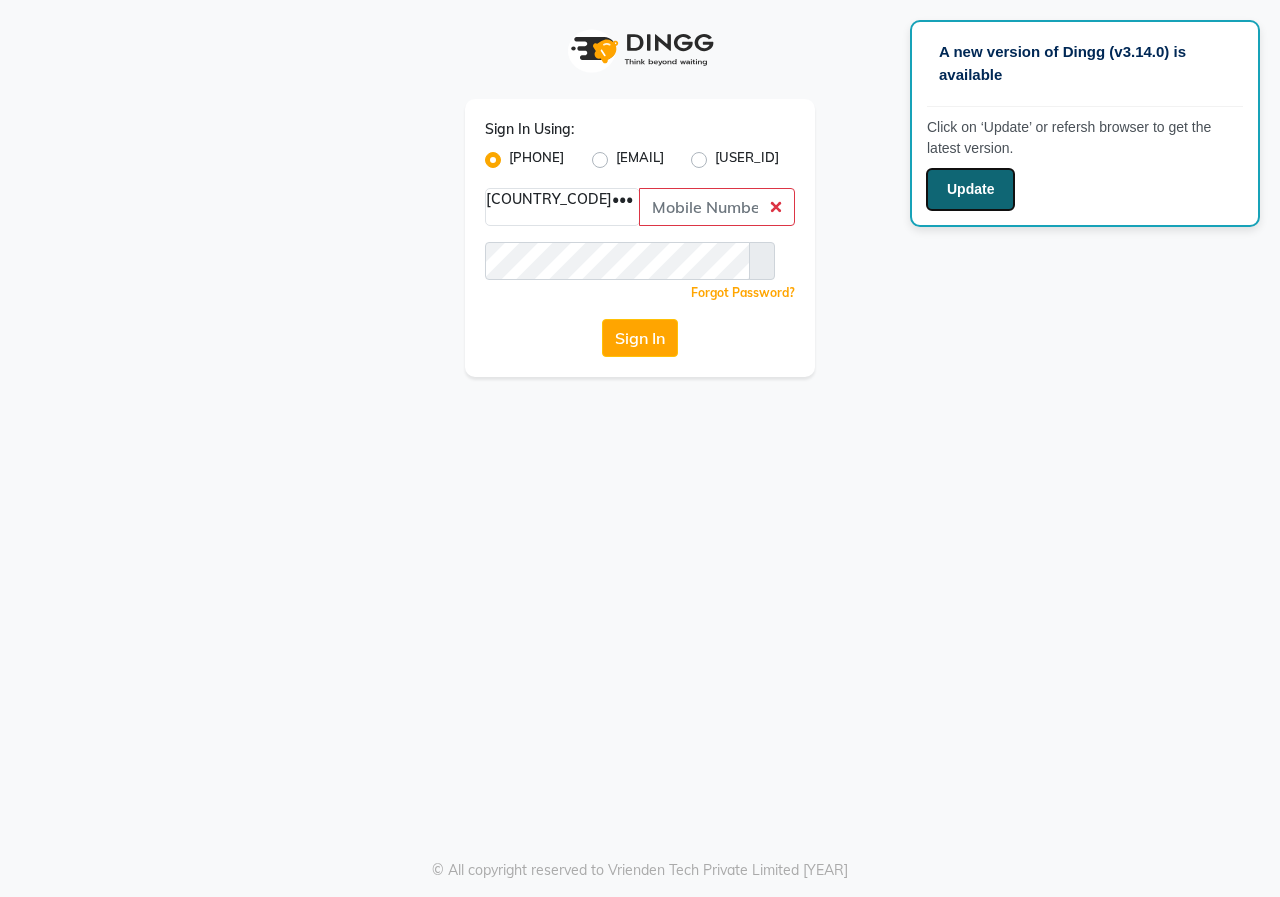 click on "Update" at bounding box center [970, 189] 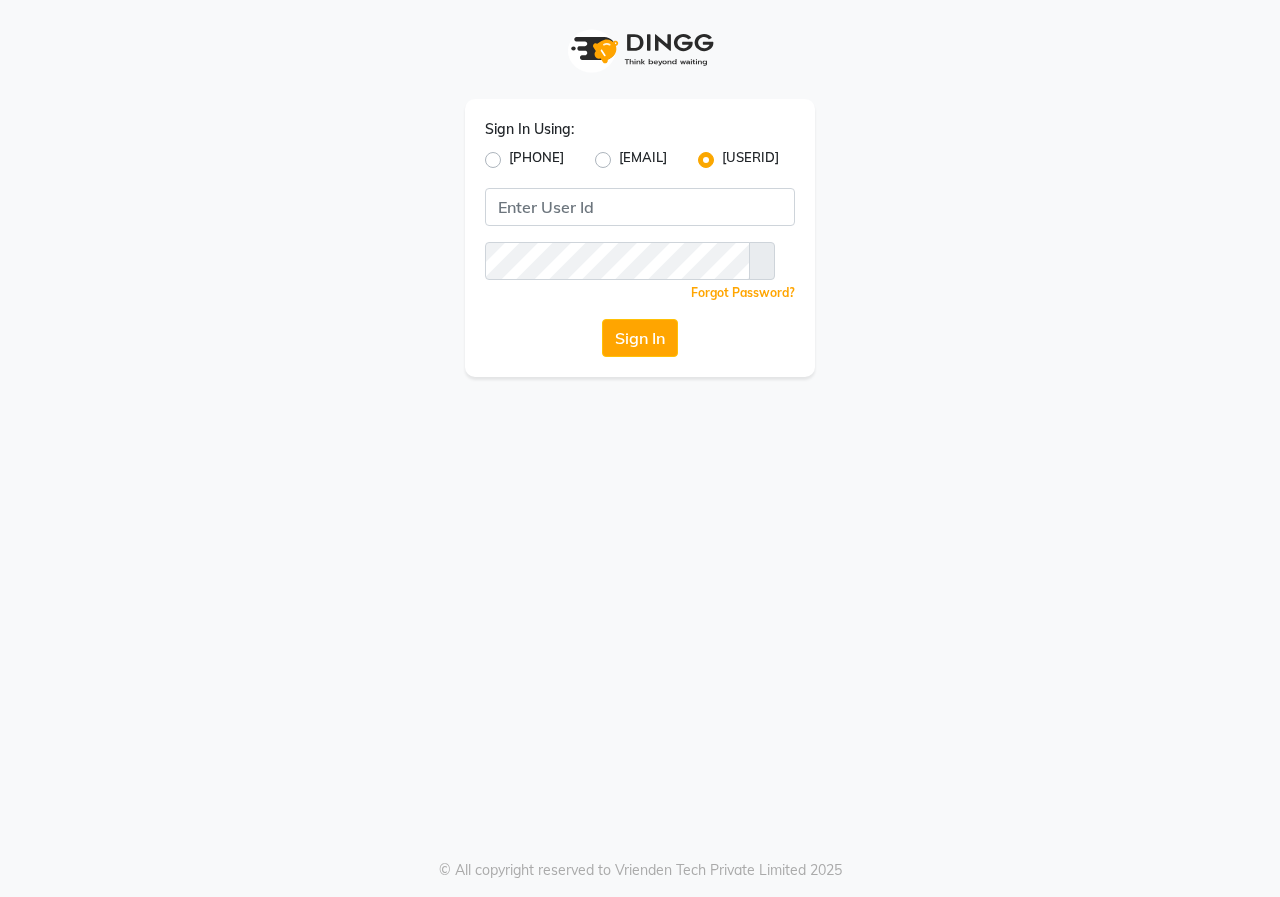 scroll, scrollTop: 0, scrollLeft: 0, axis: both 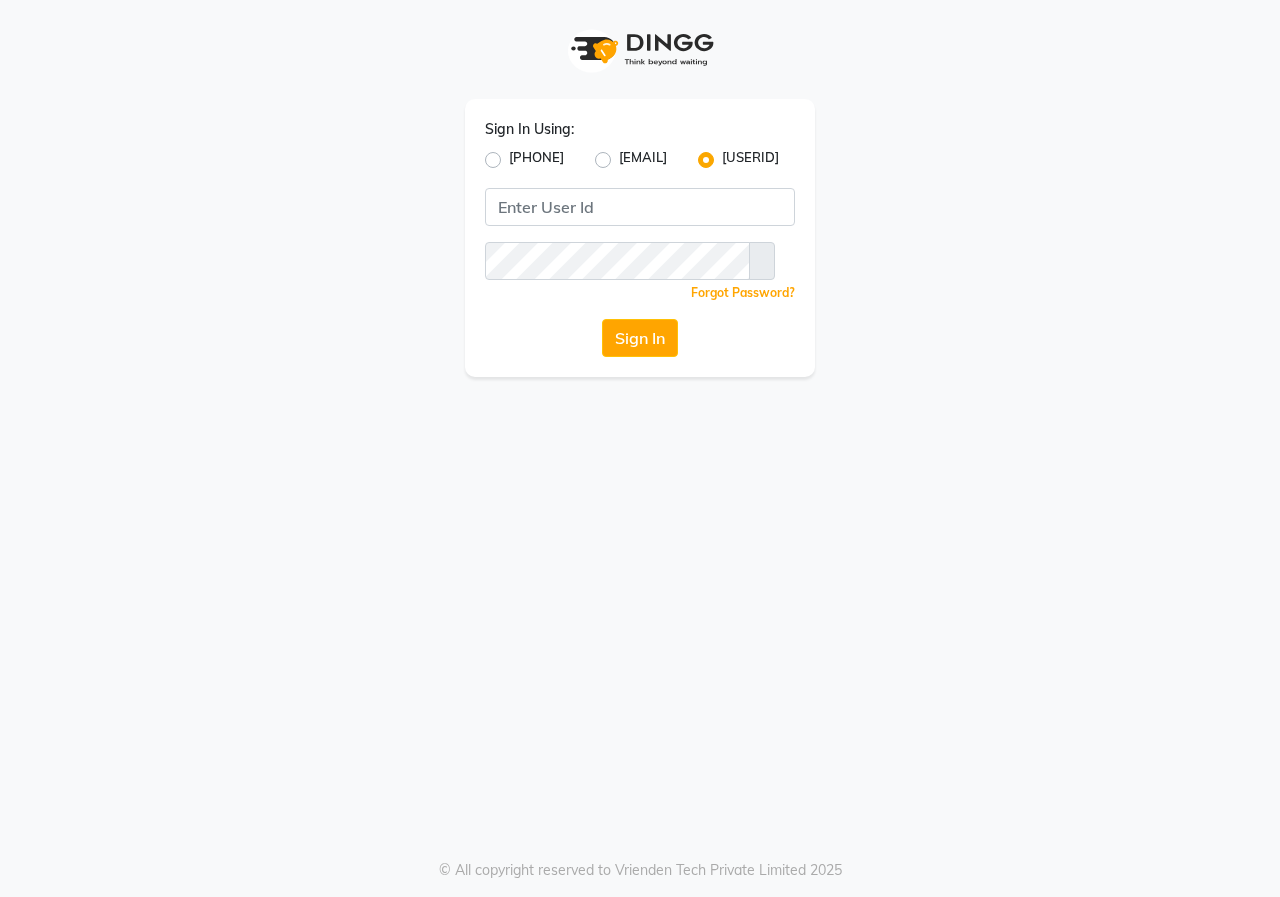 drag, startPoint x: 493, startPoint y: 160, endPoint x: 561, endPoint y: 216, distance: 88.09086 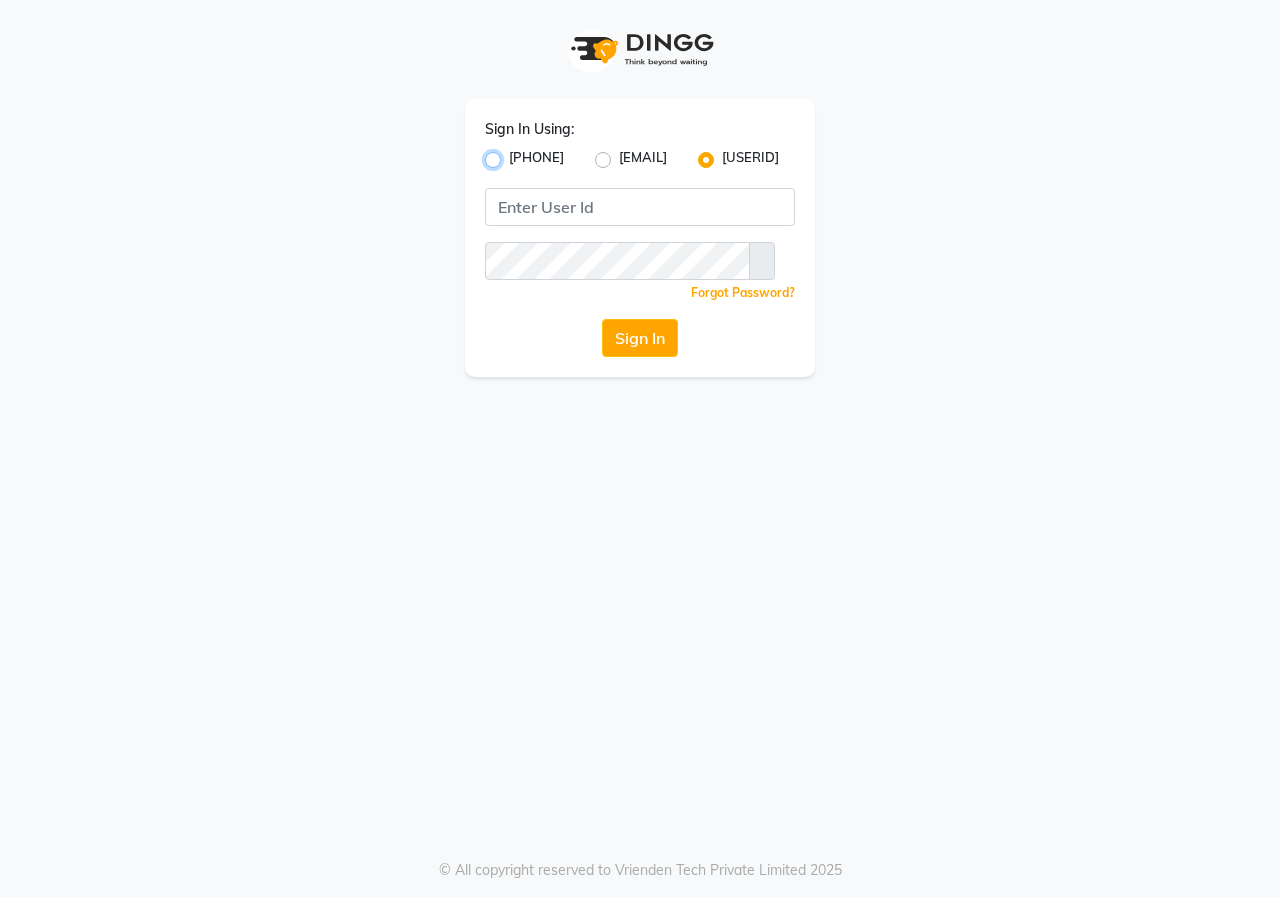 click on "[PHONE]" at bounding box center [515, 154] 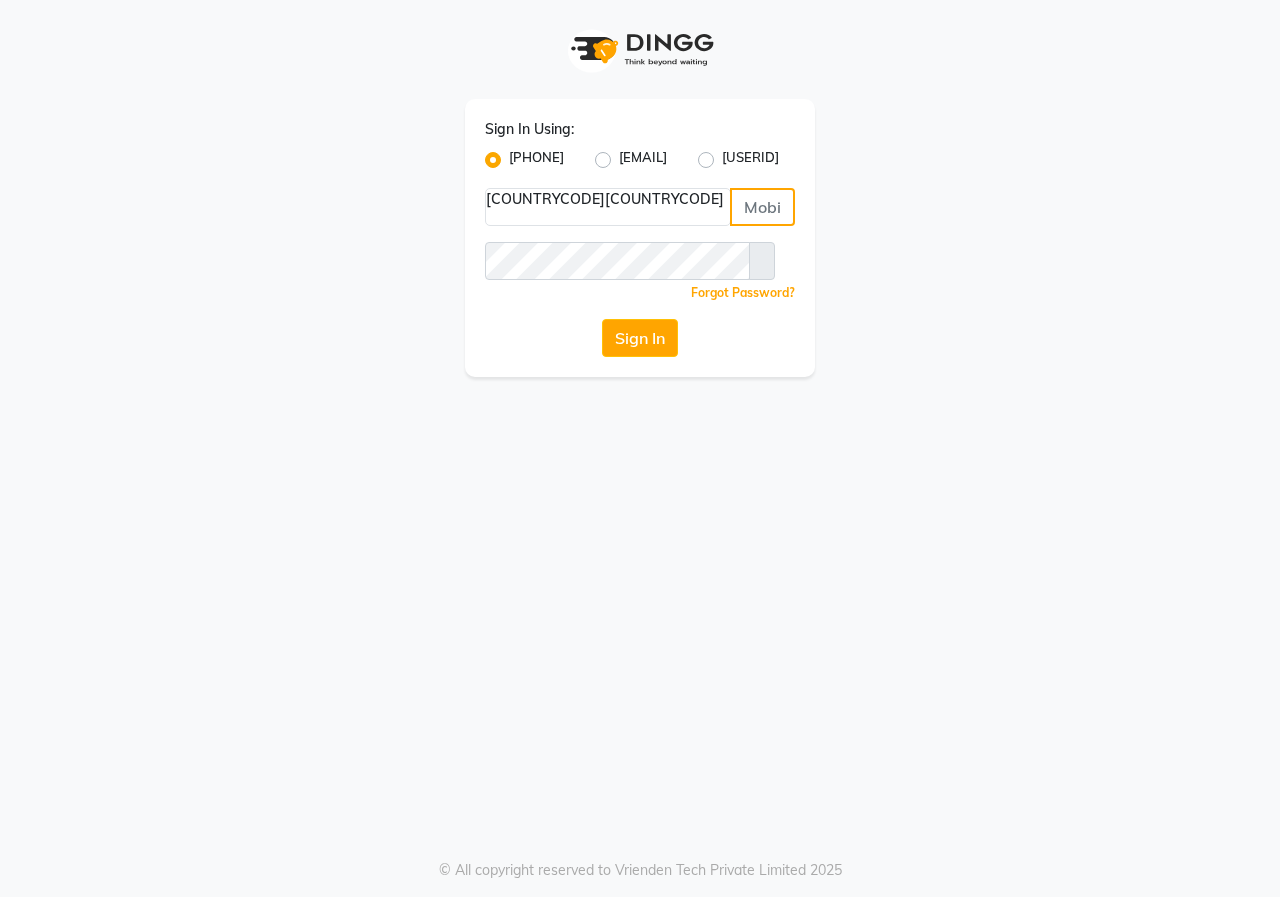 click at bounding box center (762, 207) 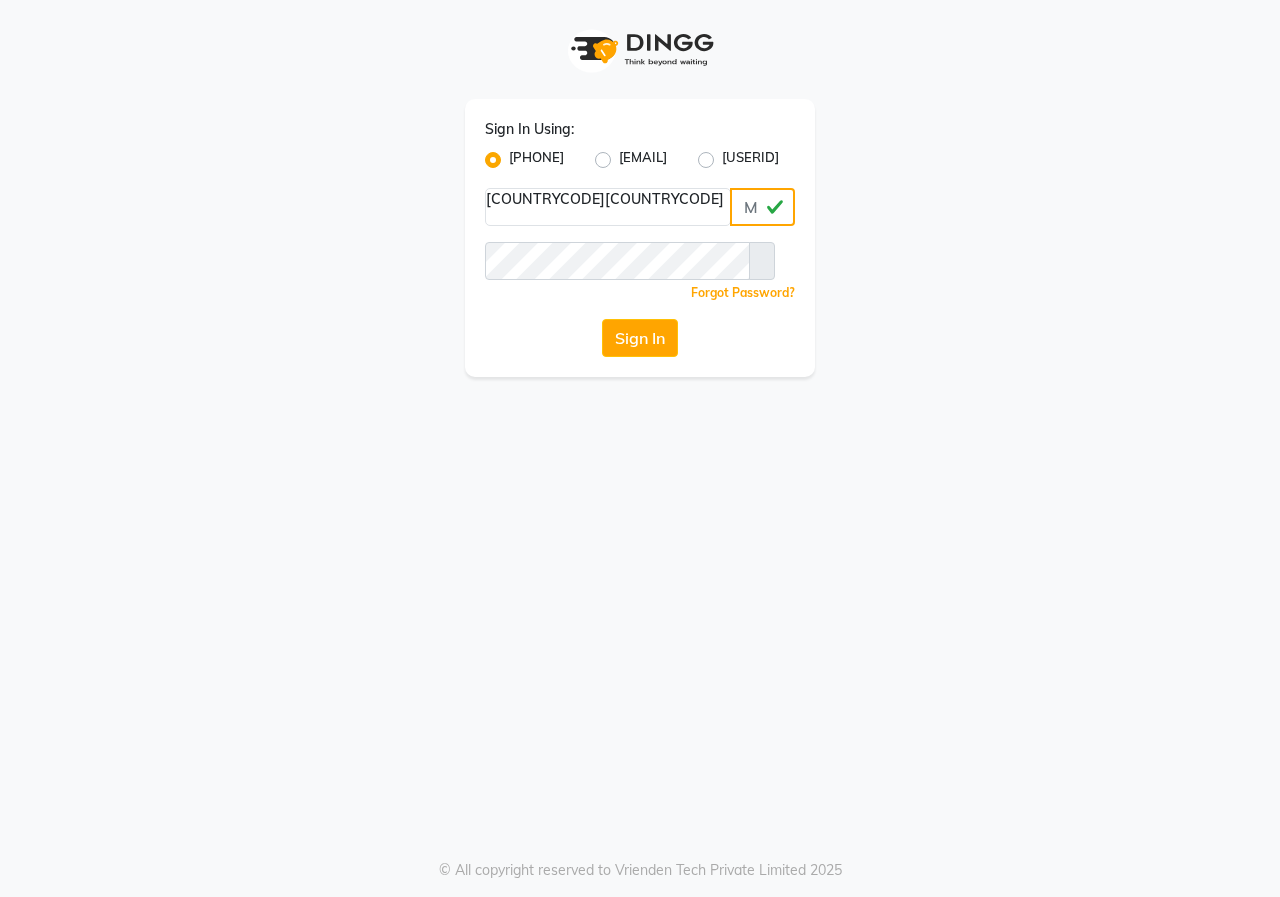 type on "[PHONE]" 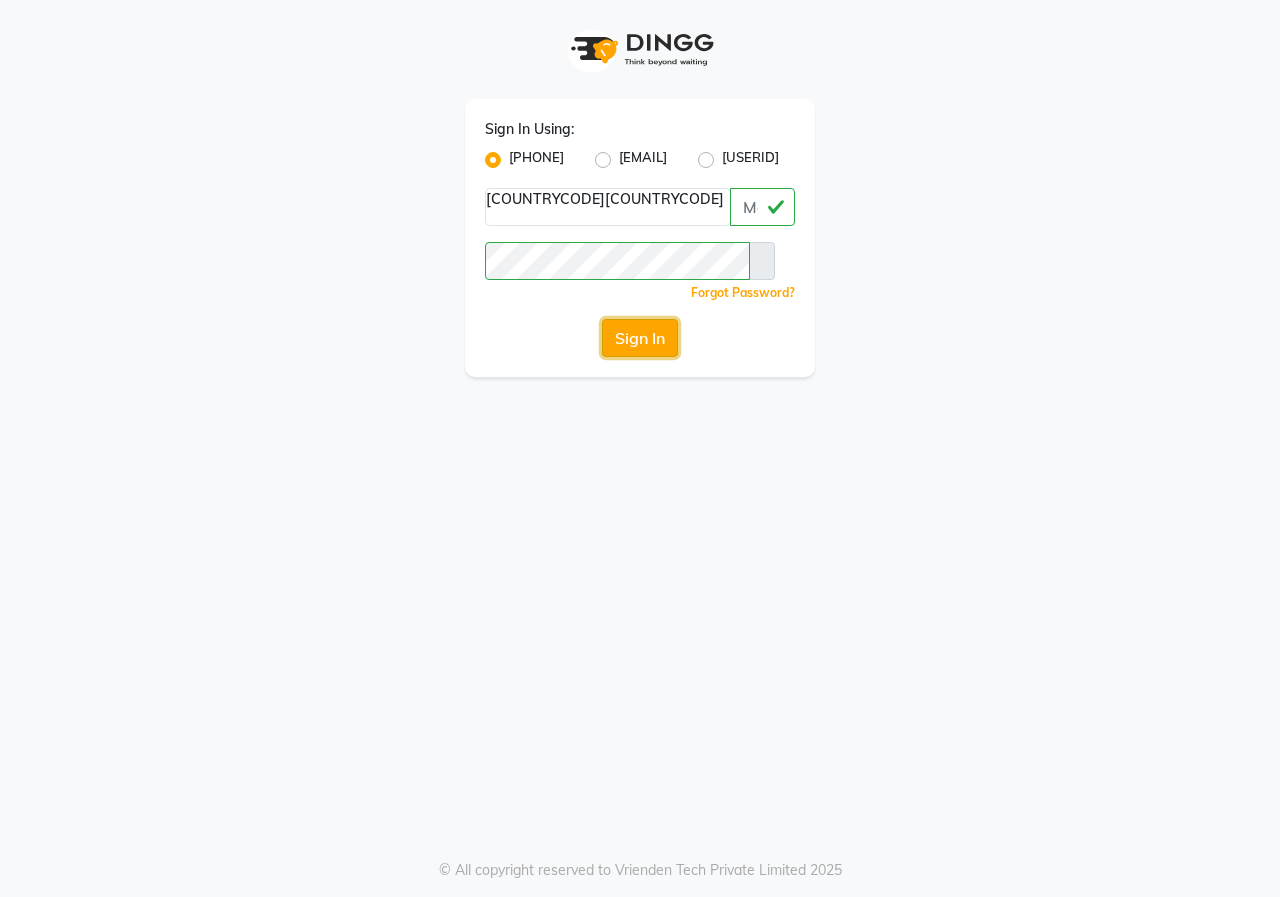 click on "Sign In" at bounding box center (640, 338) 